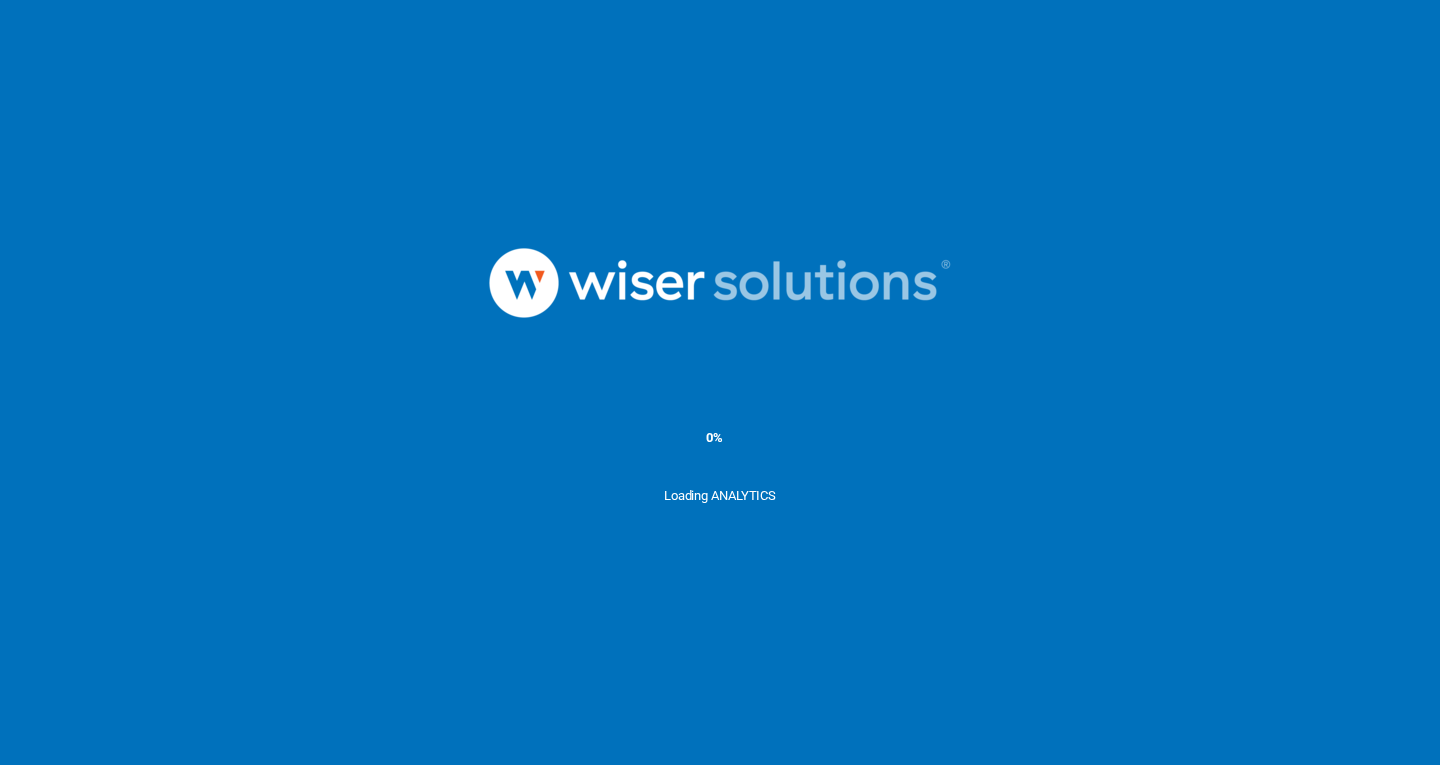 scroll, scrollTop: 0, scrollLeft: 0, axis: both 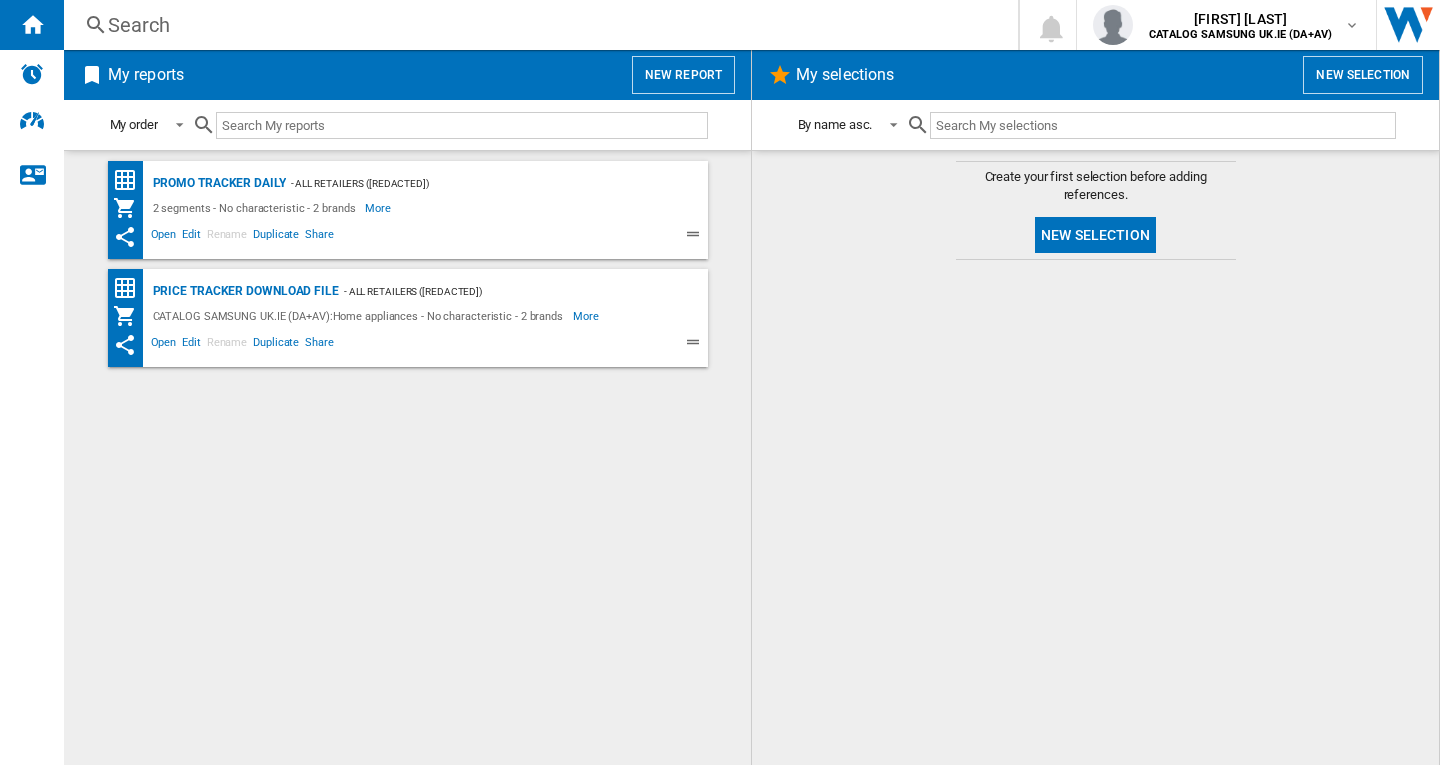 click on "Search" at bounding box center (537, 25) 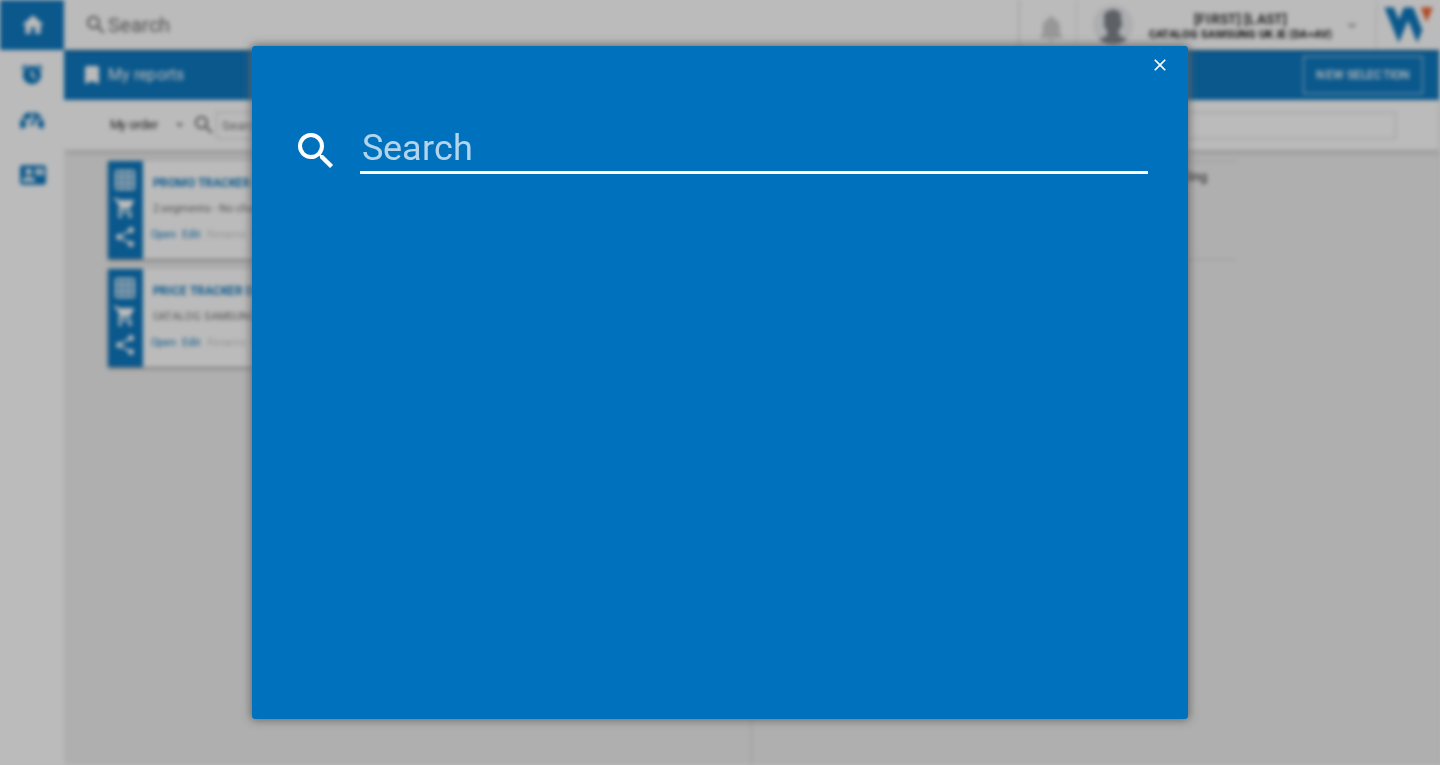 click at bounding box center [754, 150] 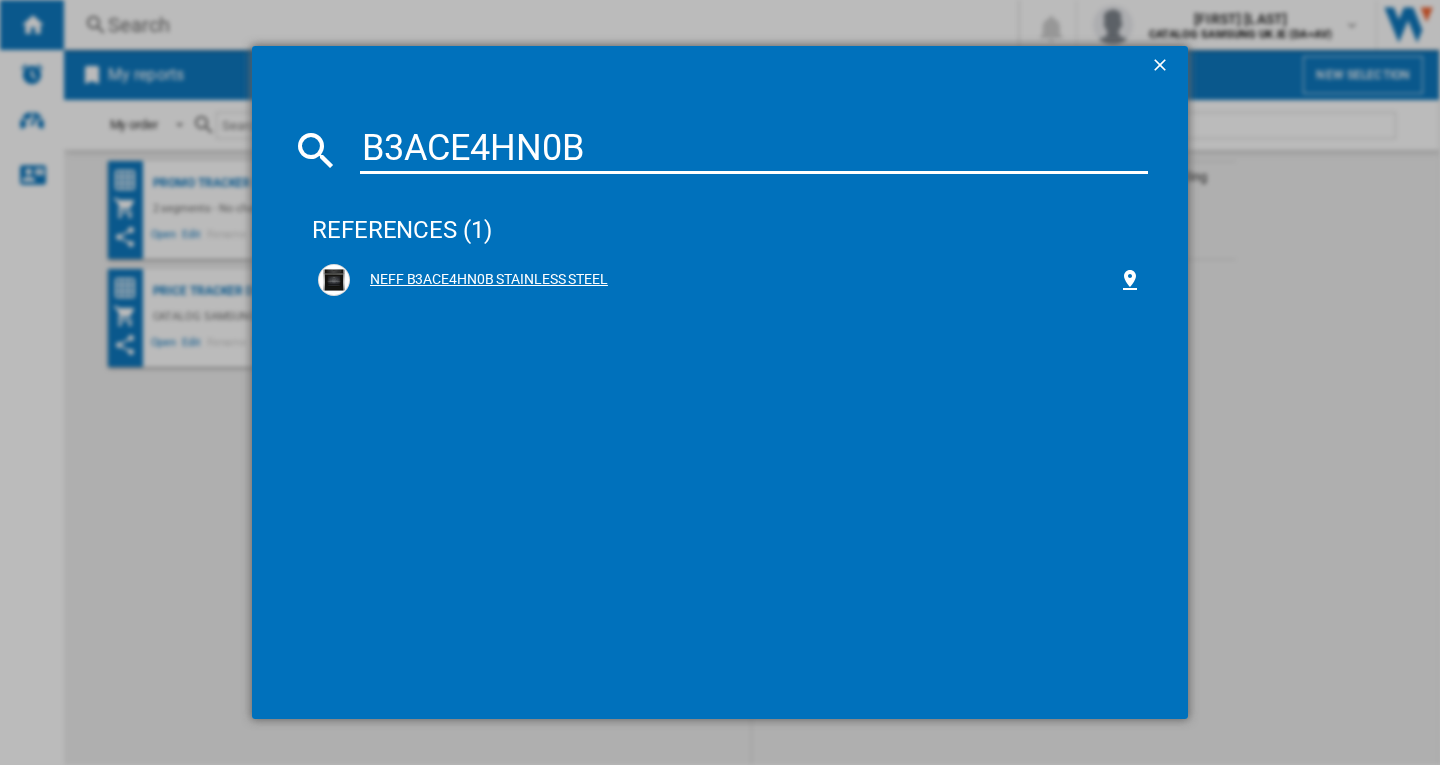 type on "B3ACE4HN0B" 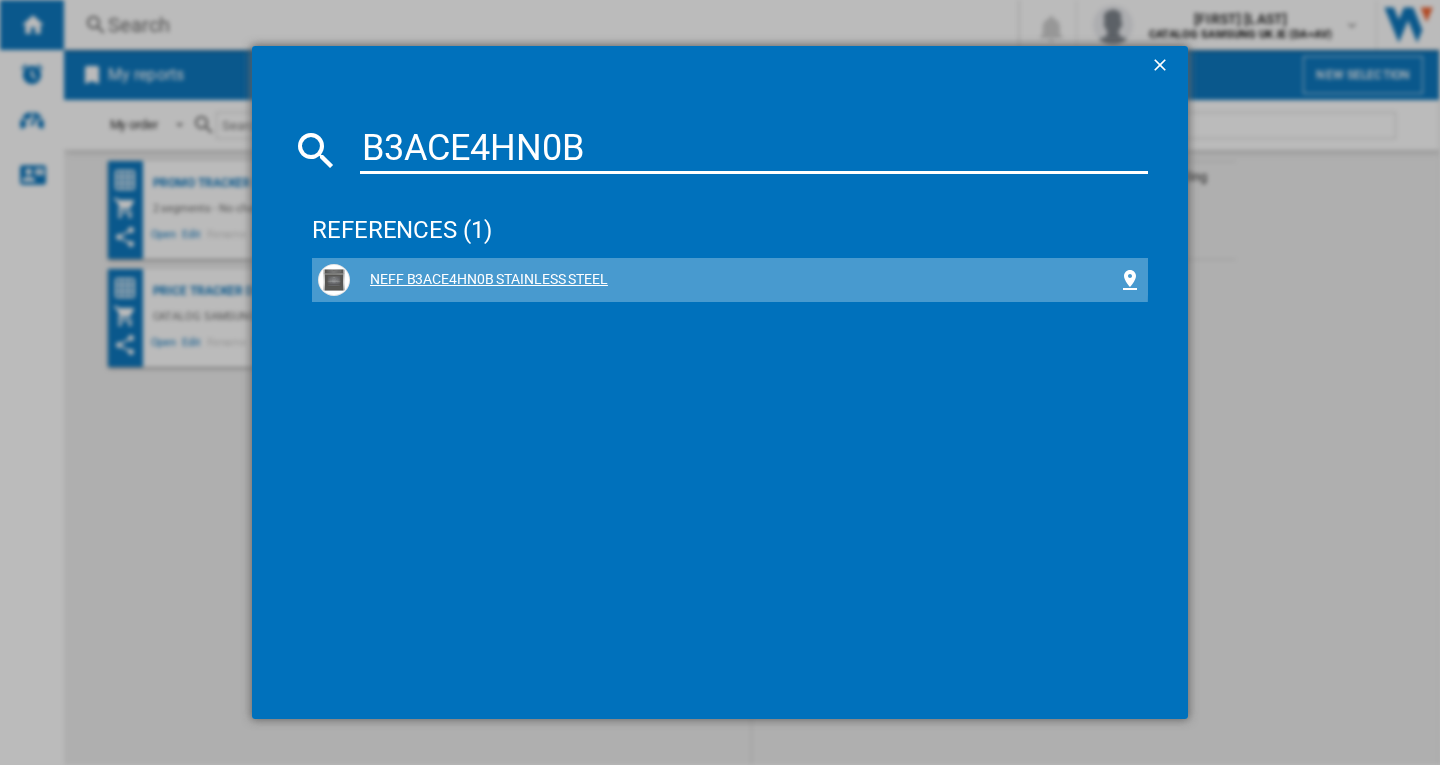 click on "NEFF B3ACE4HN0B STAINLESS STEEL" at bounding box center [734, 280] 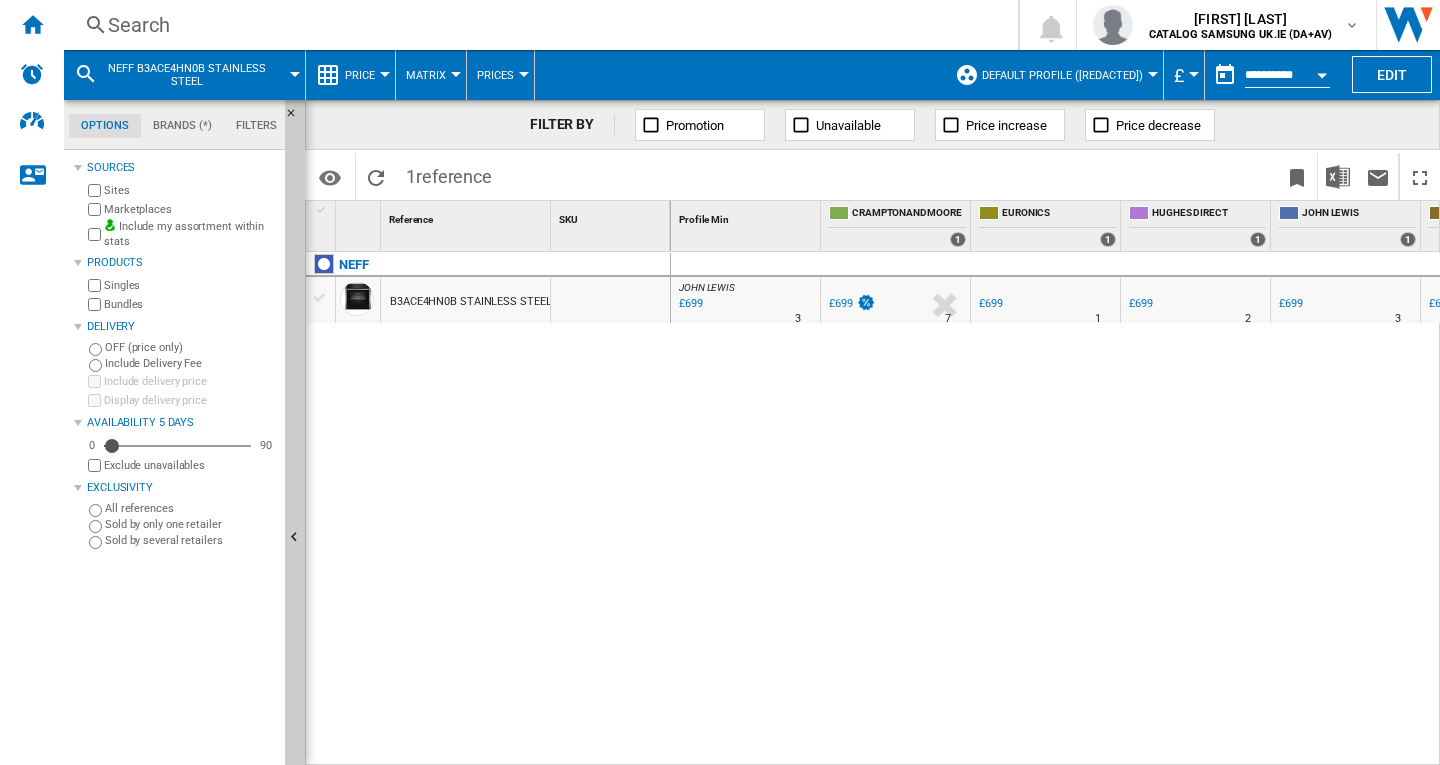 click on "B3ACE4HN0B STAINLESS STEEL" at bounding box center [470, 302] 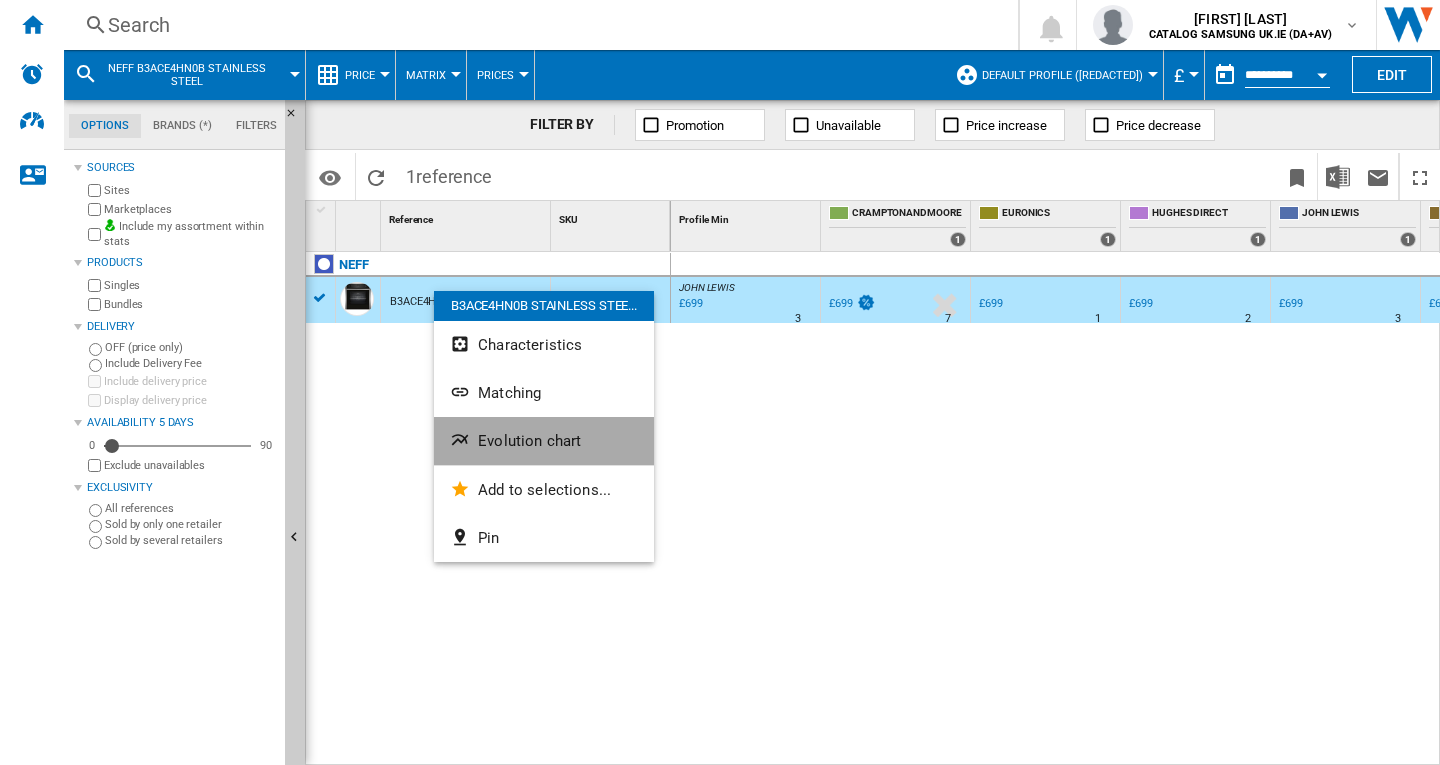 click on "Evolution chart" at bounding box center [529, 441] 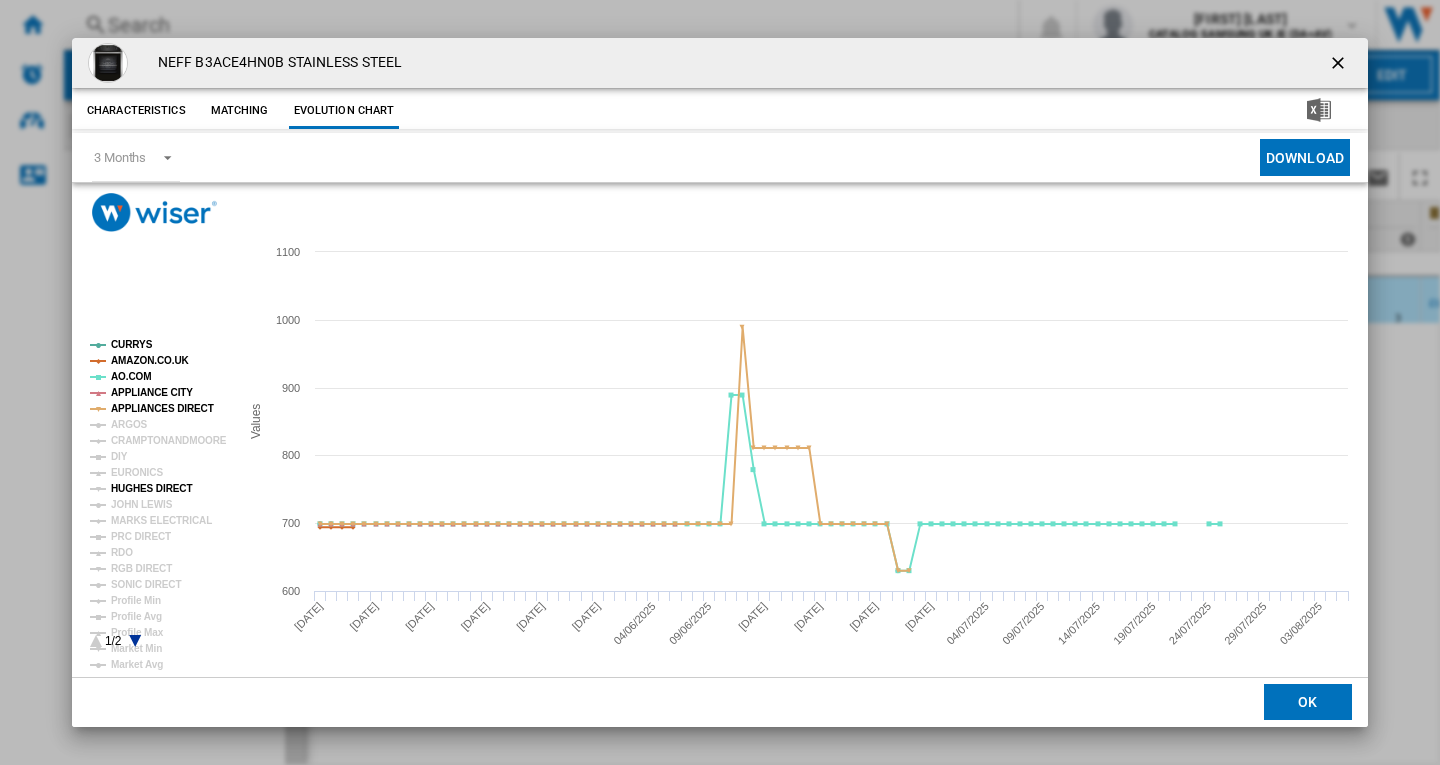 click on "JOHN LEWIS" 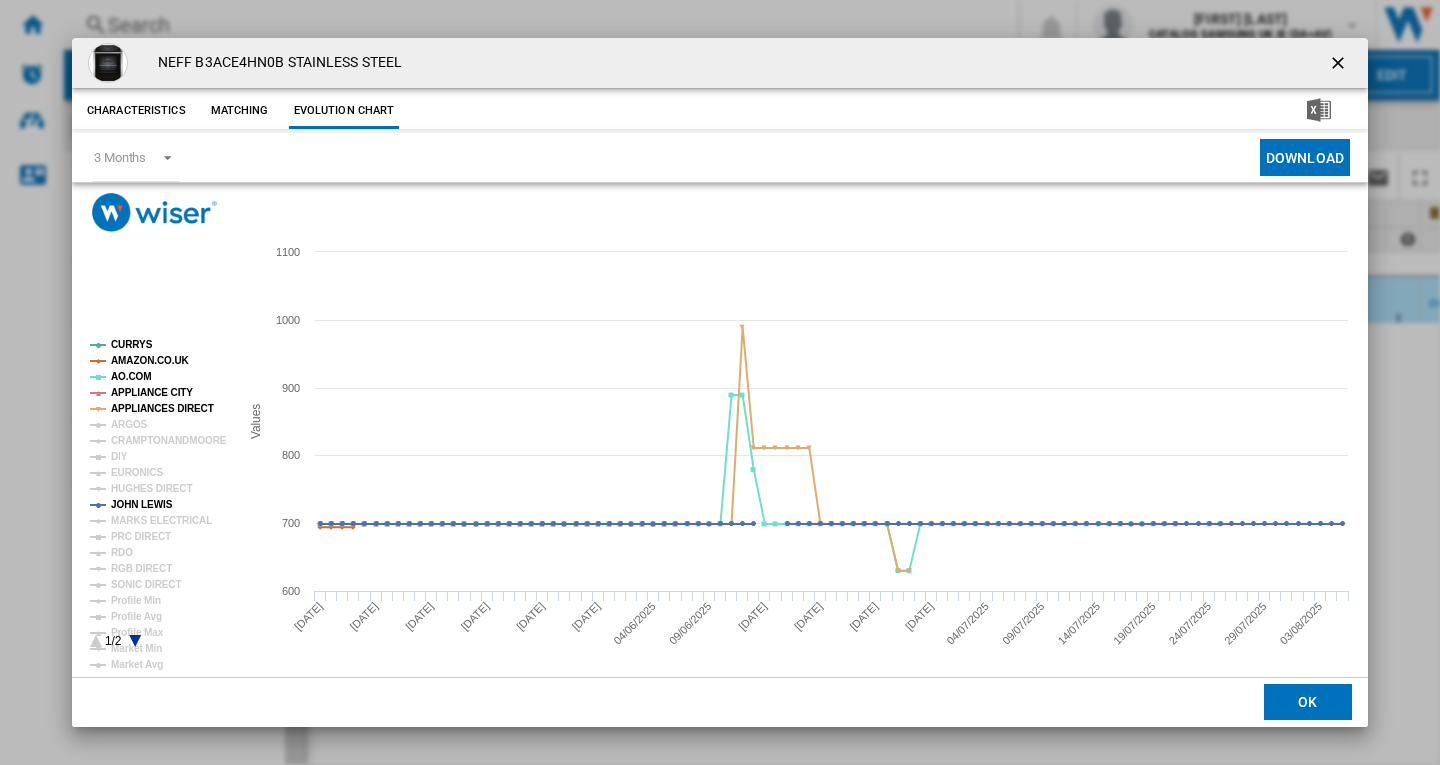 click at bounding box center (1340, 65) 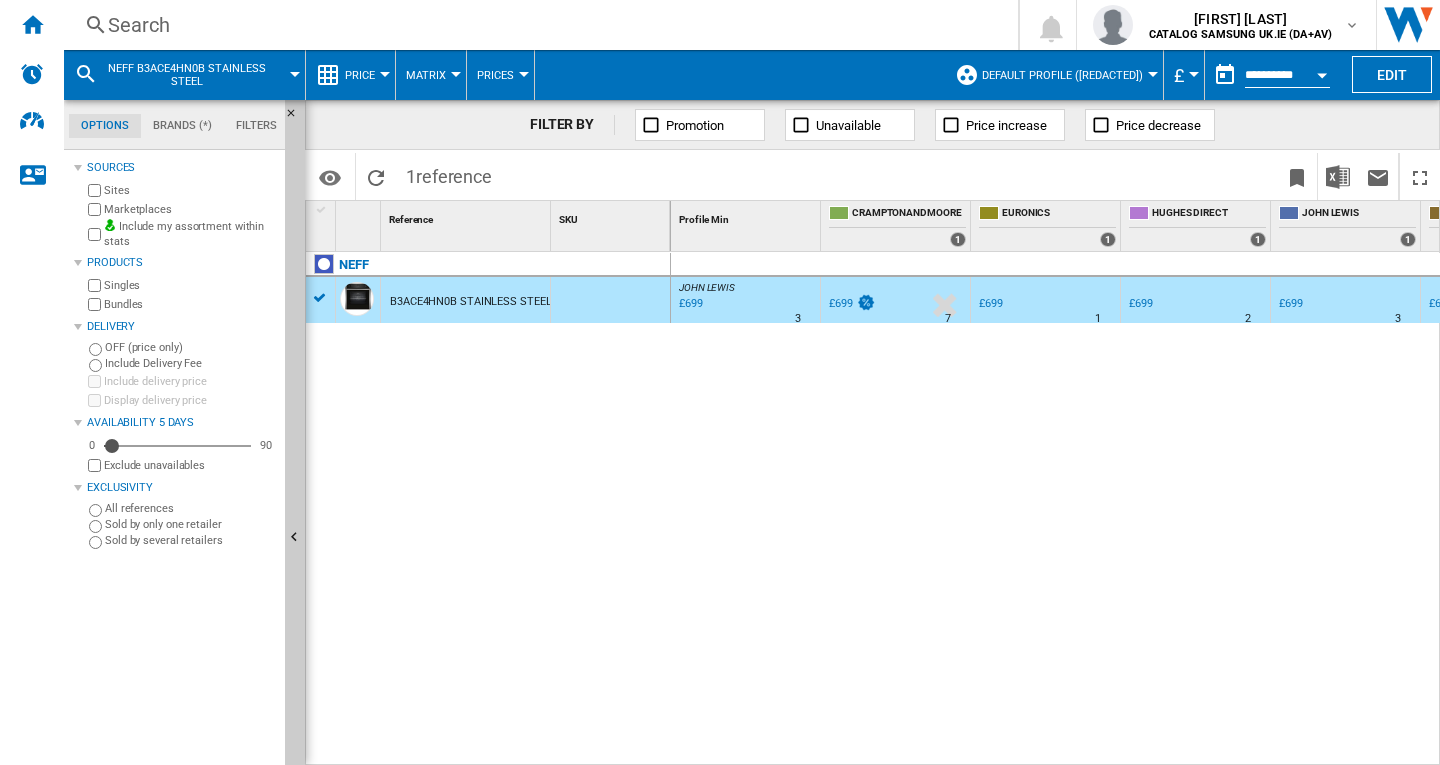 click on "Search" at bounding box center (537, 25) 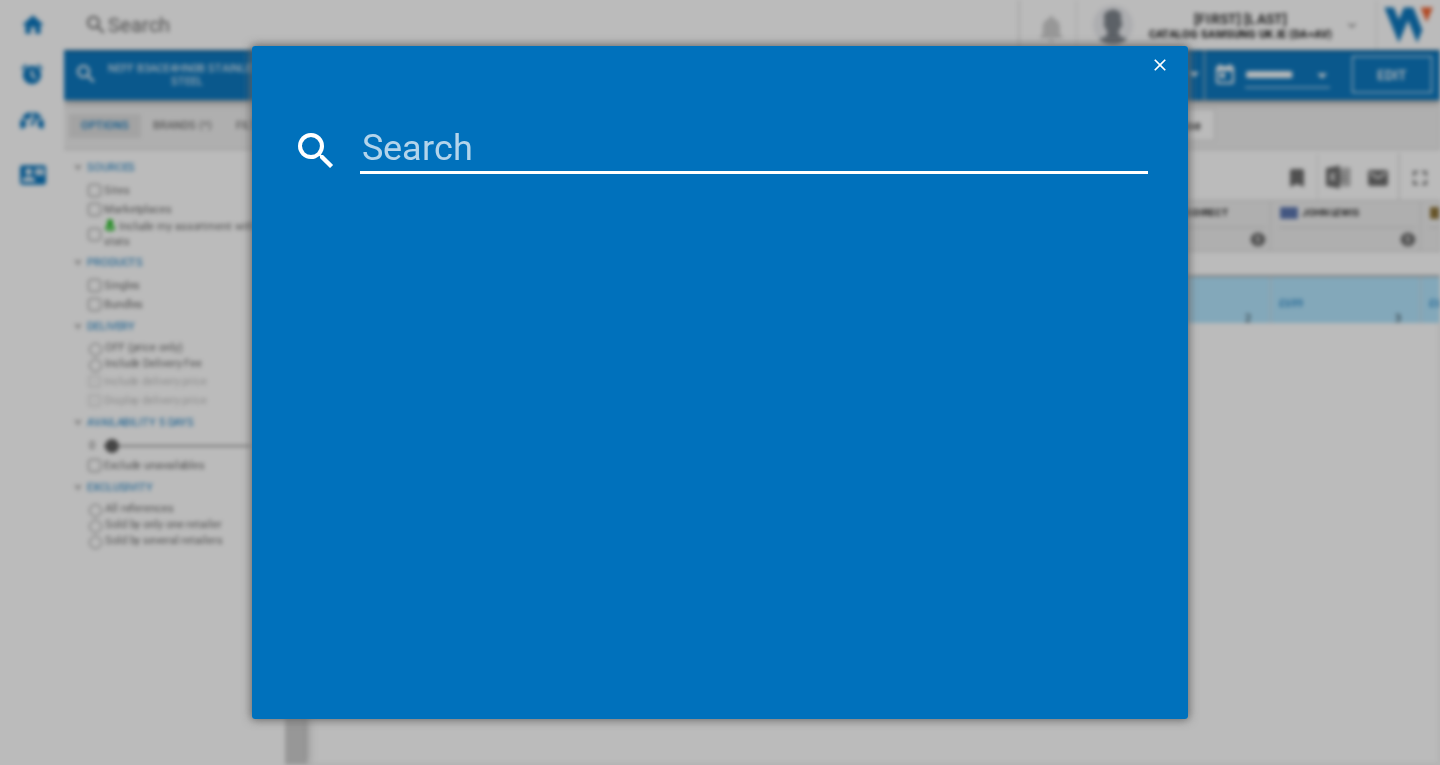 click at bounding box center [754, 150] 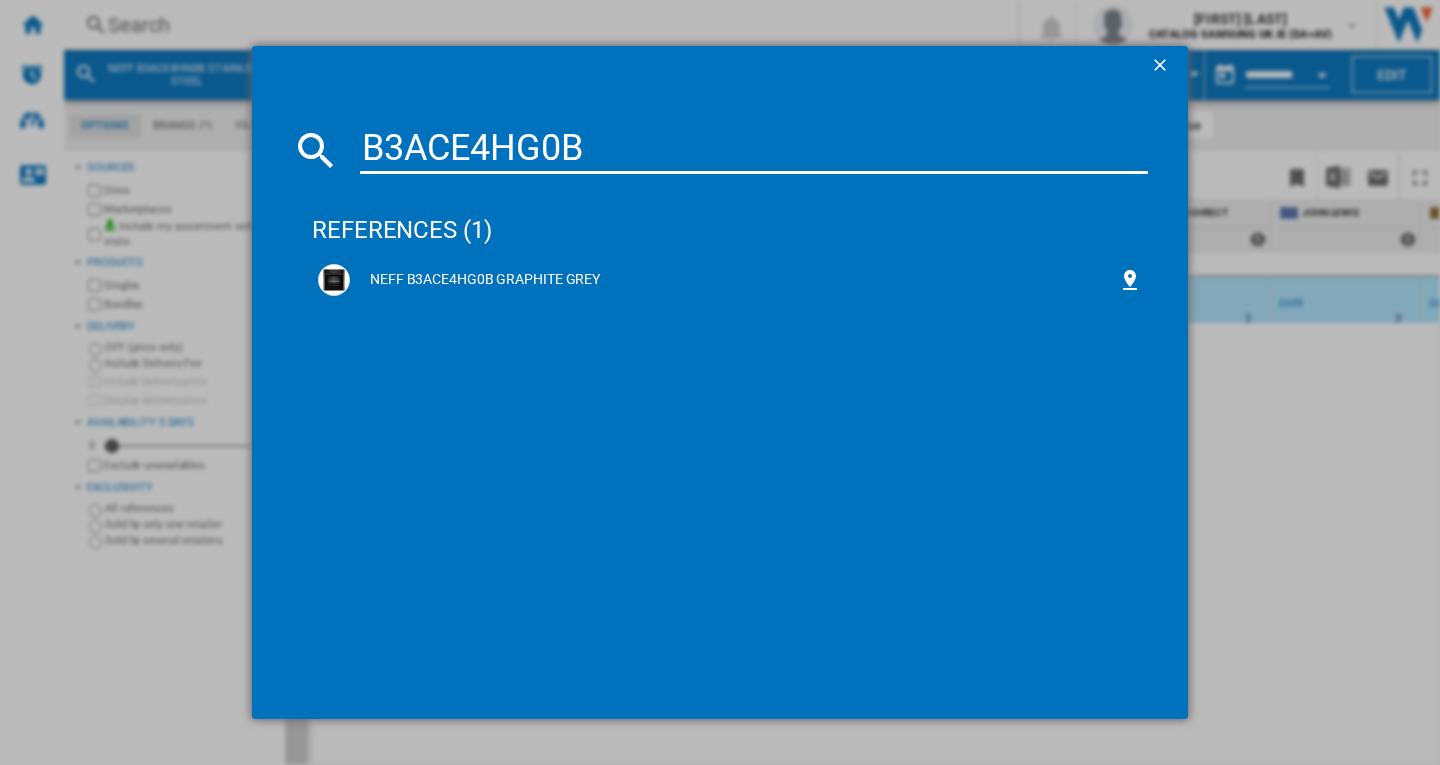 click on "B3ACE4HG0B" at bounding box center (754, 150) 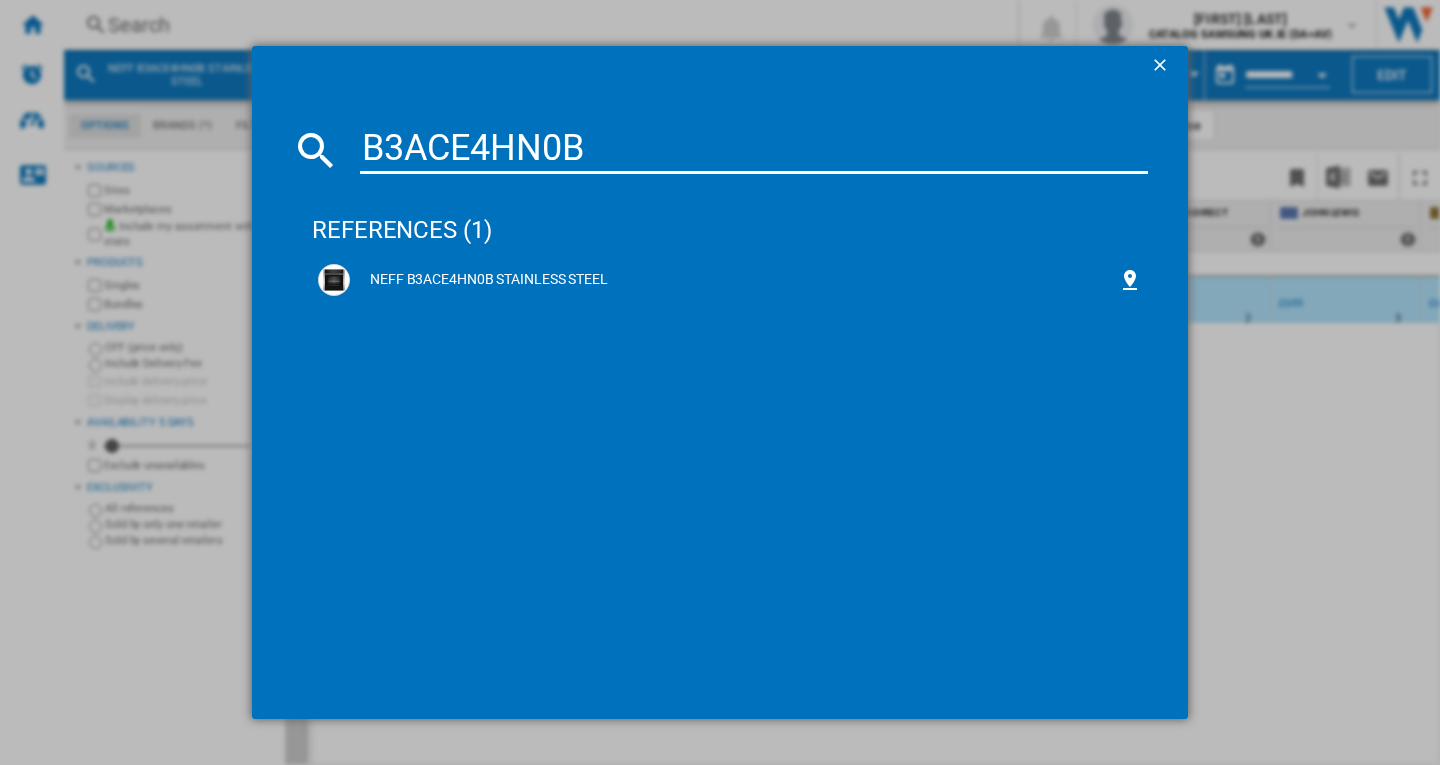 click on "B3ACE4HN0B" at bounding box center [754, 150] 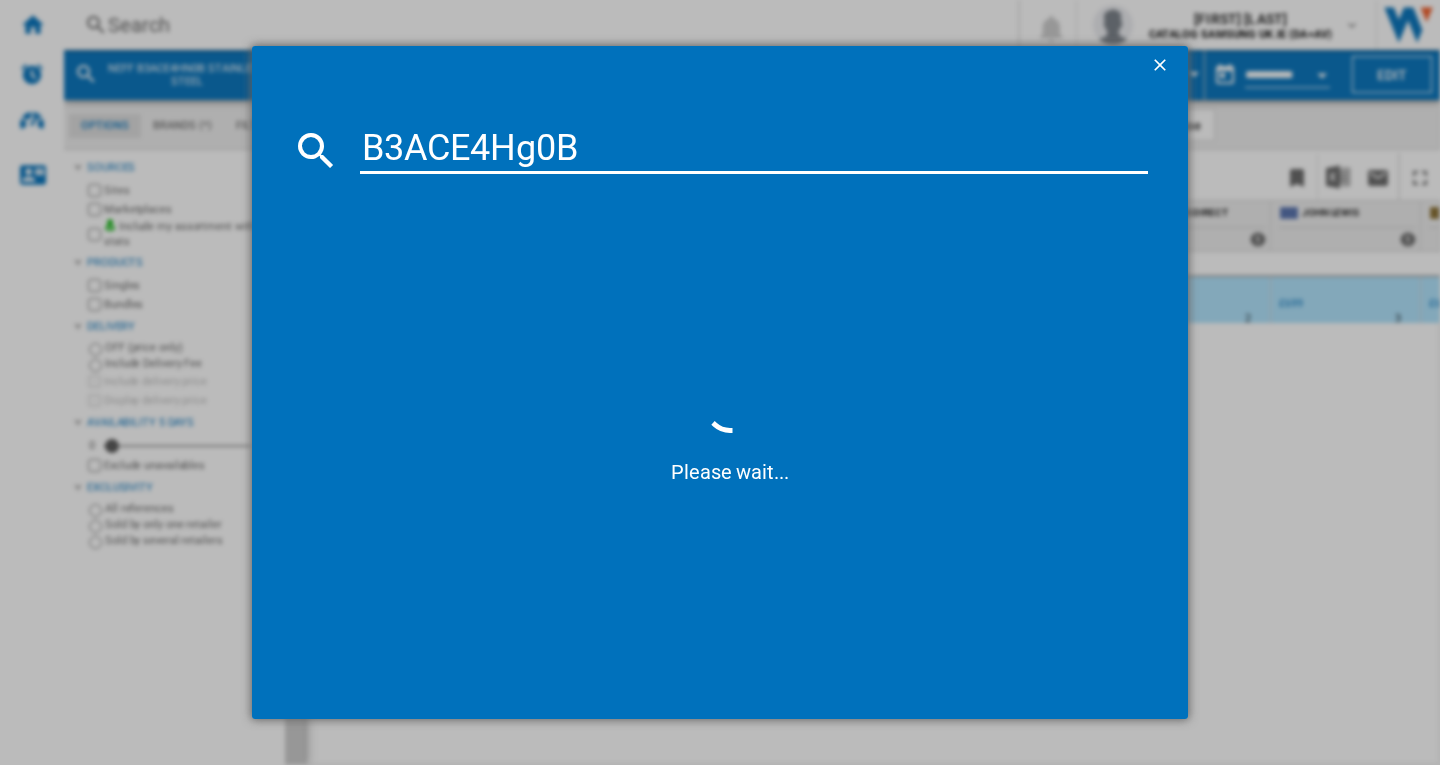 type on "B3ACE4Hg0B" 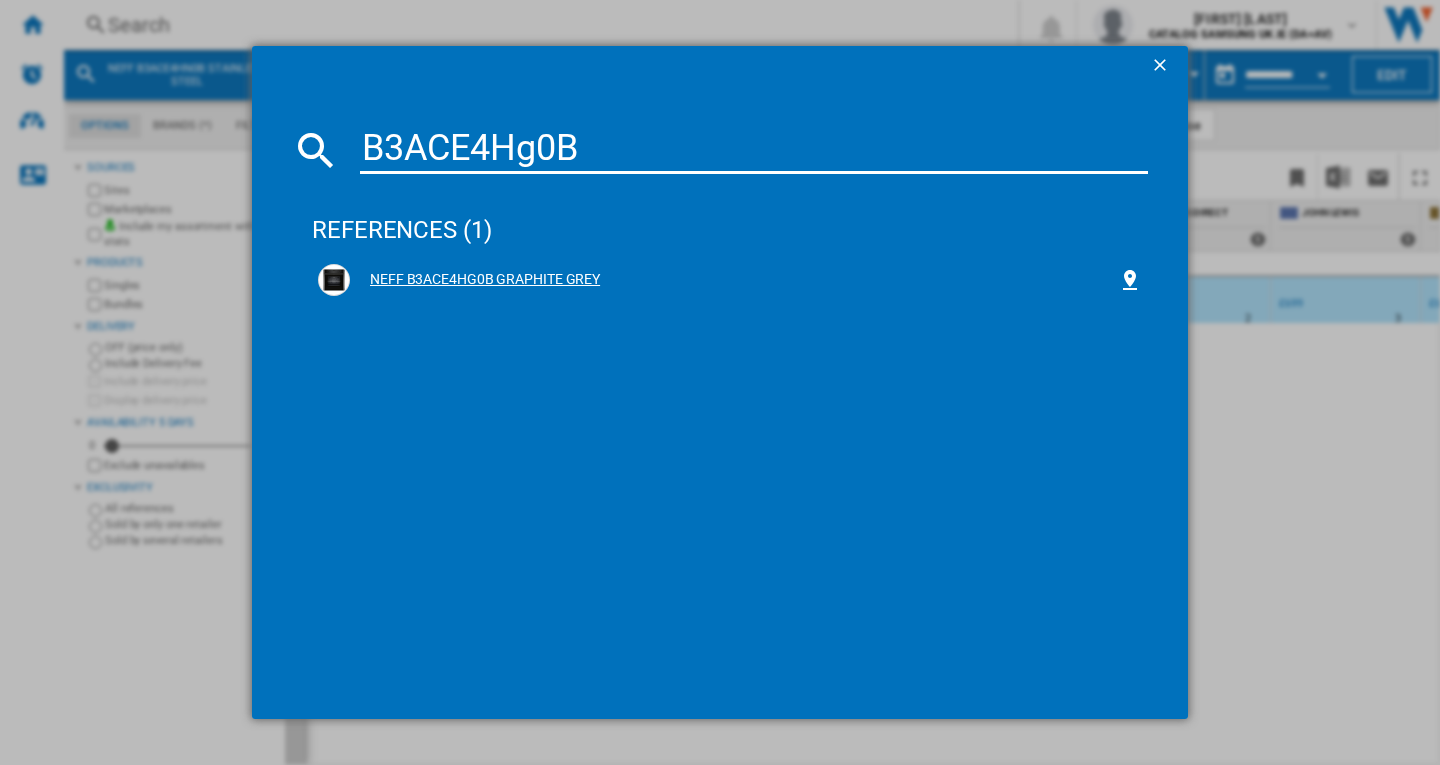 click on "NEFF B3ACE4HG0B GRAPHITE GREY" at bounding box center (730, 280) 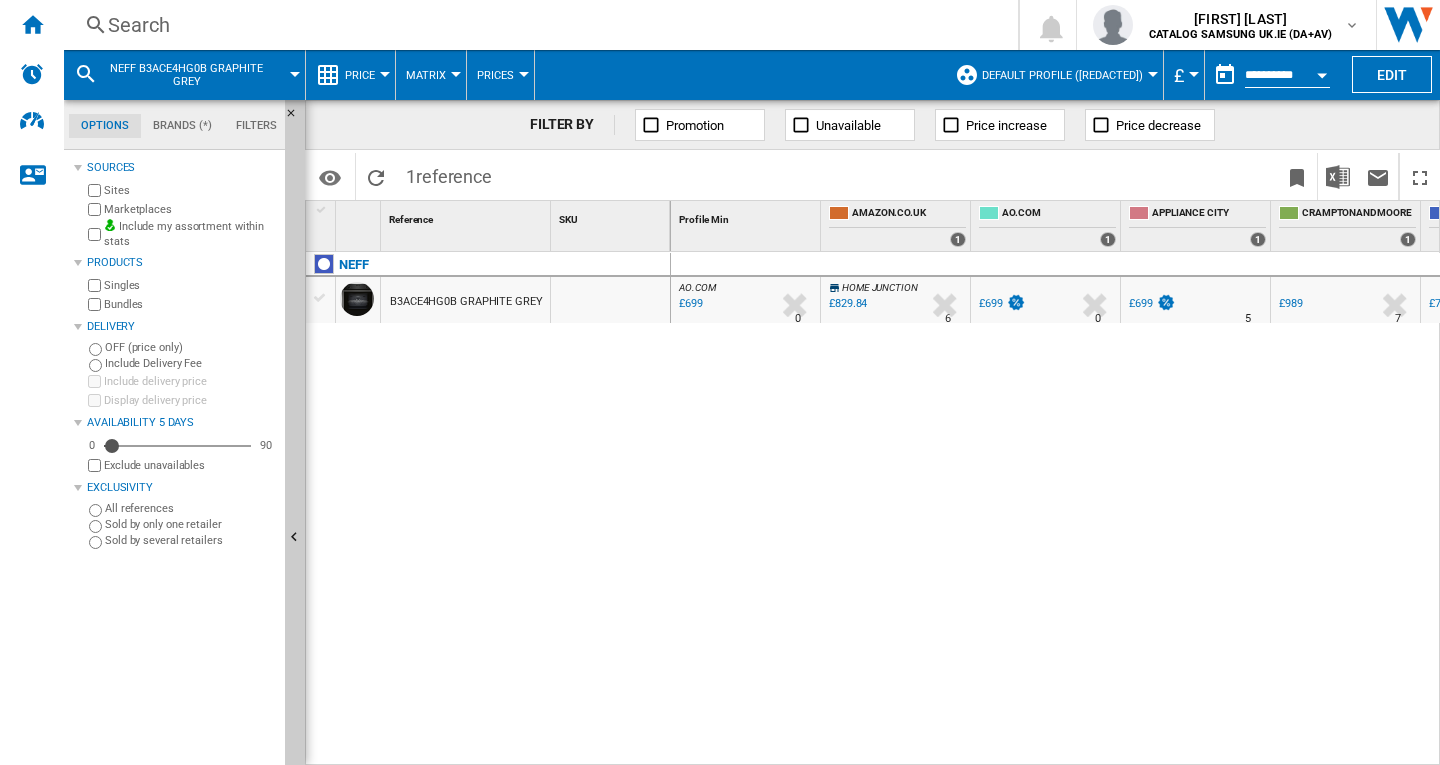 click on "B3ACE4HG0B GRAPHITE GREY" at bounding box center [466, 302] 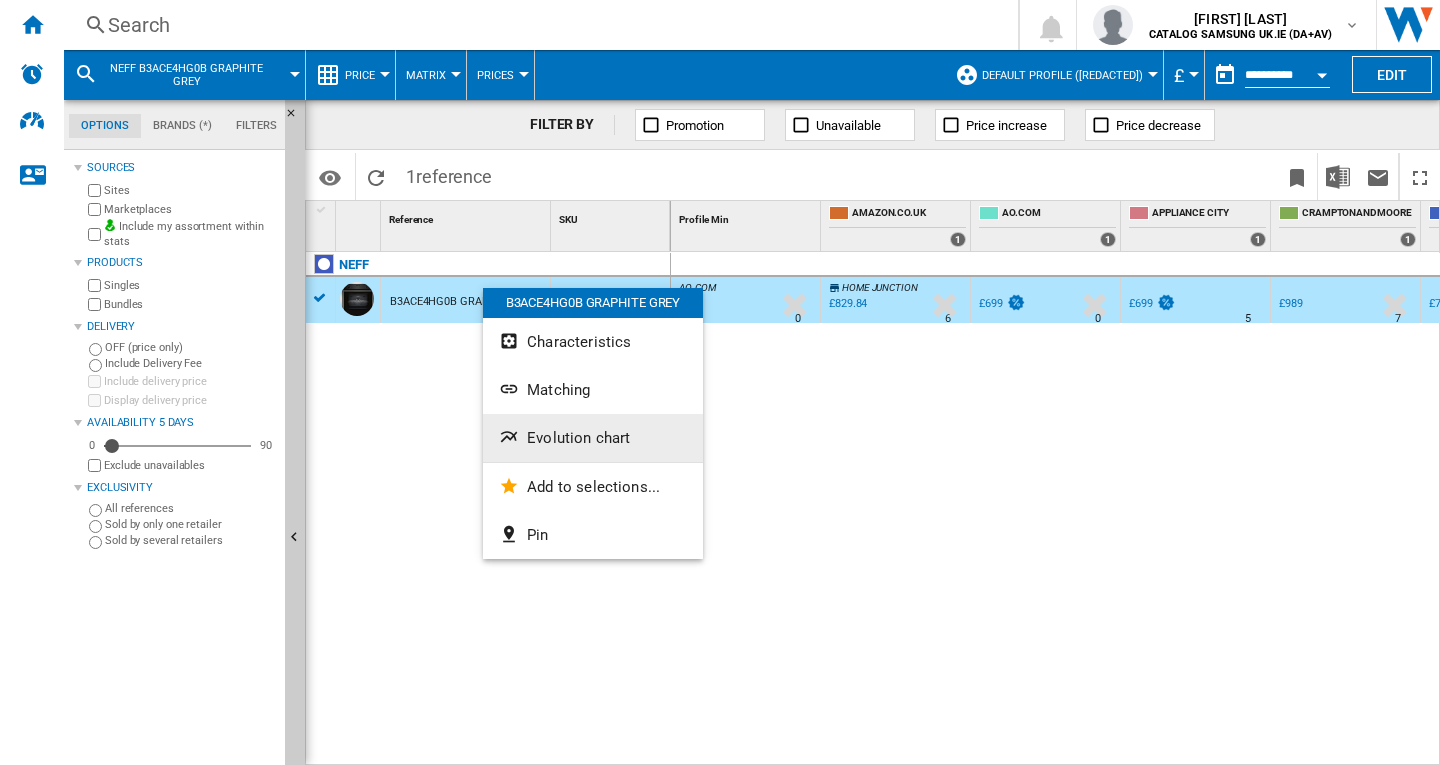 click on "Evolution chart" at bounding box center (578, 438) 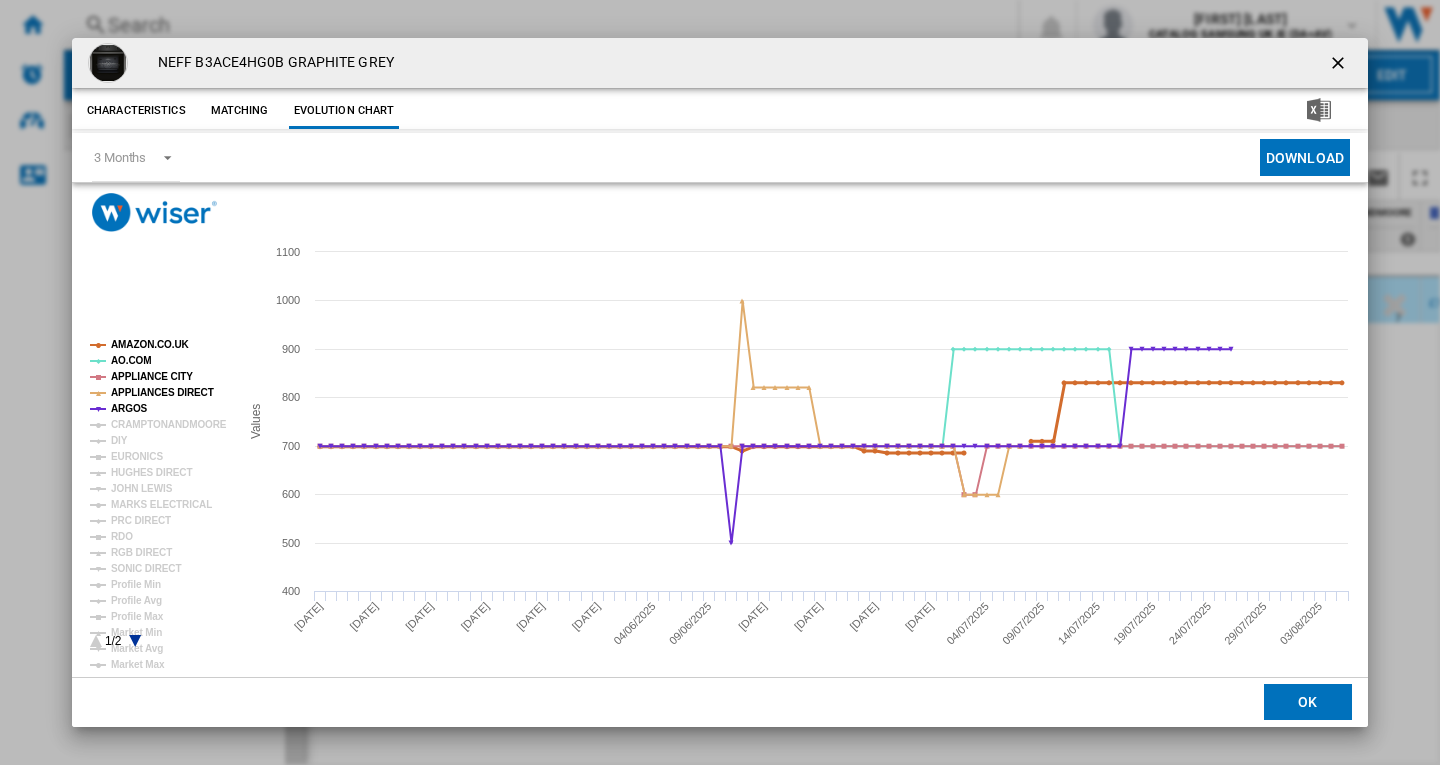 click on "AMAZON.CO.UK" 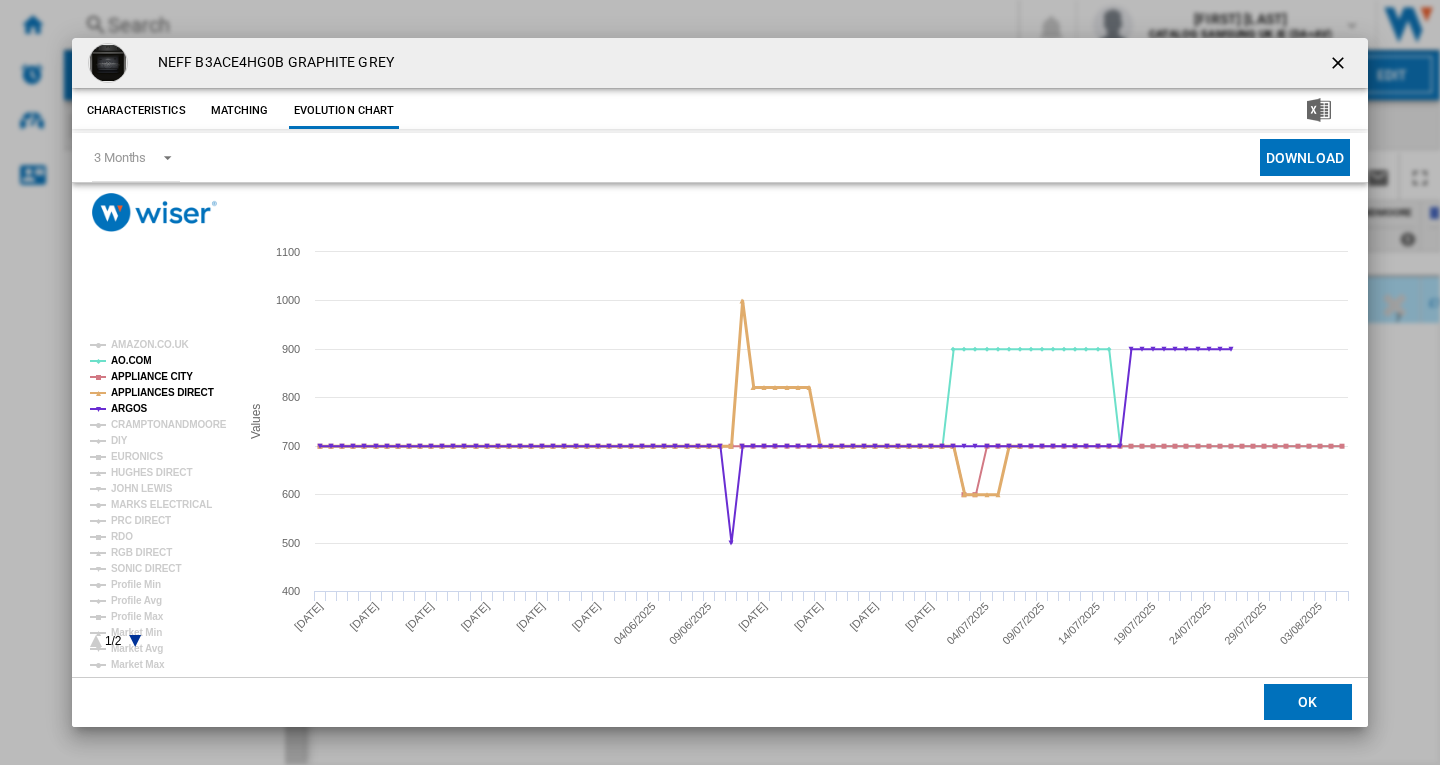 click on "APPLIANCES DIRECT" 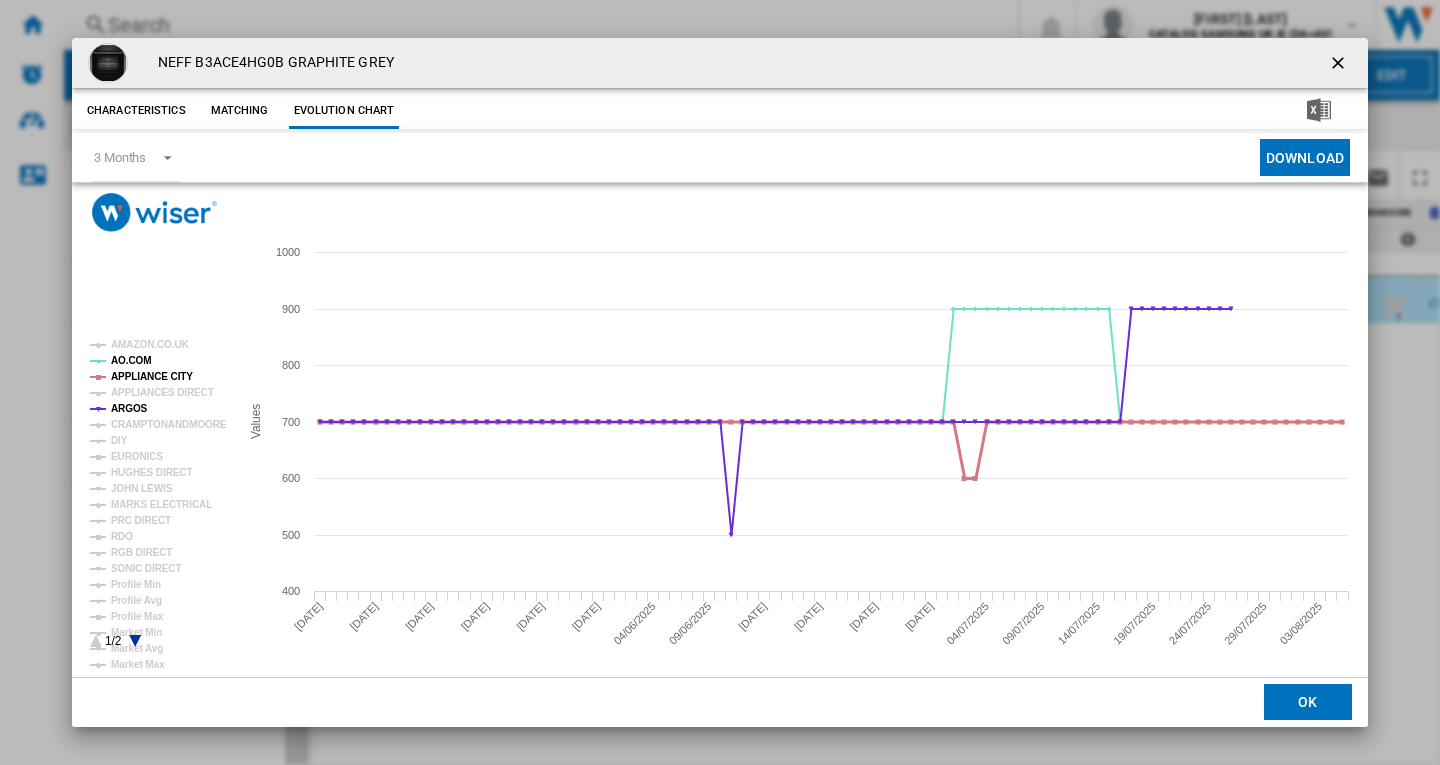 click on "APPLIANCE CITY" 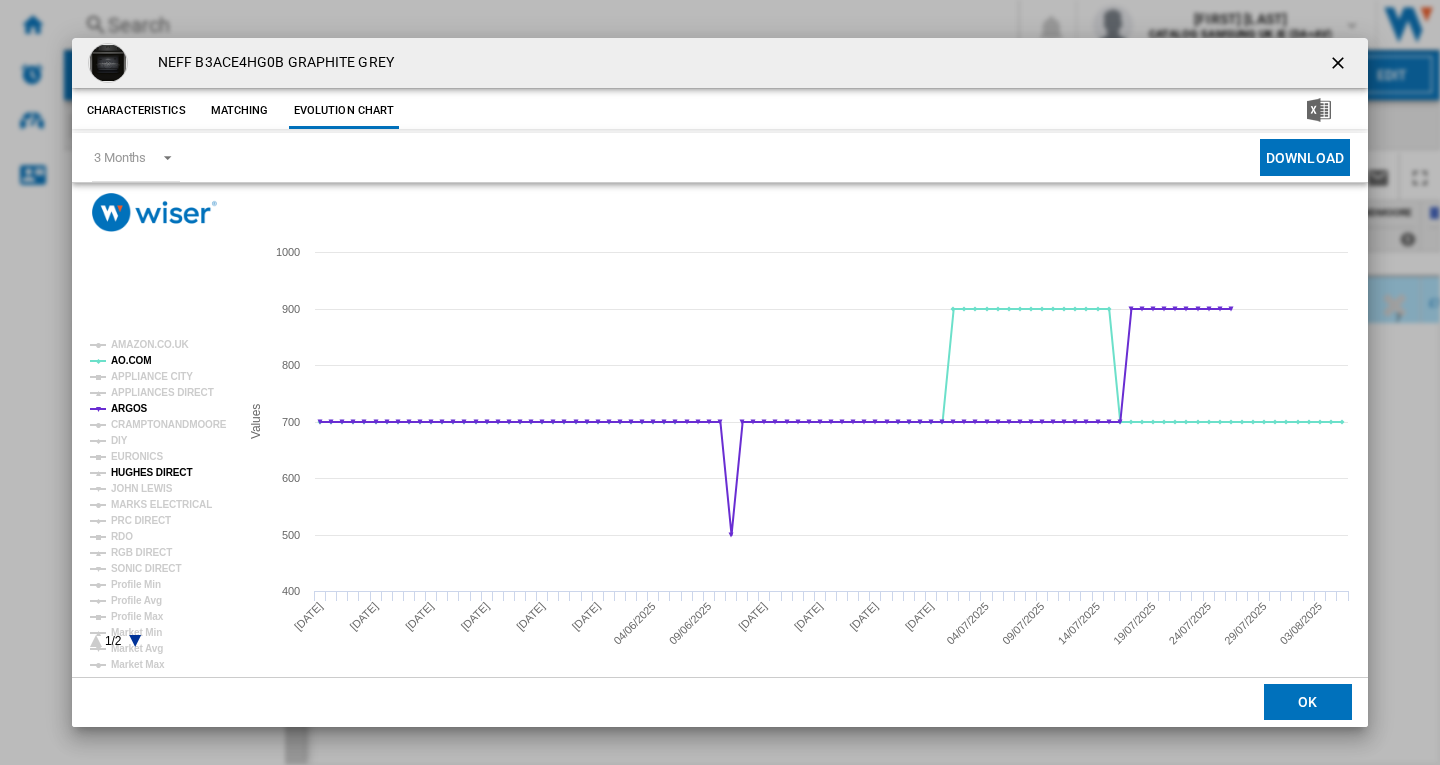 click on "HUGHES DIRECT" 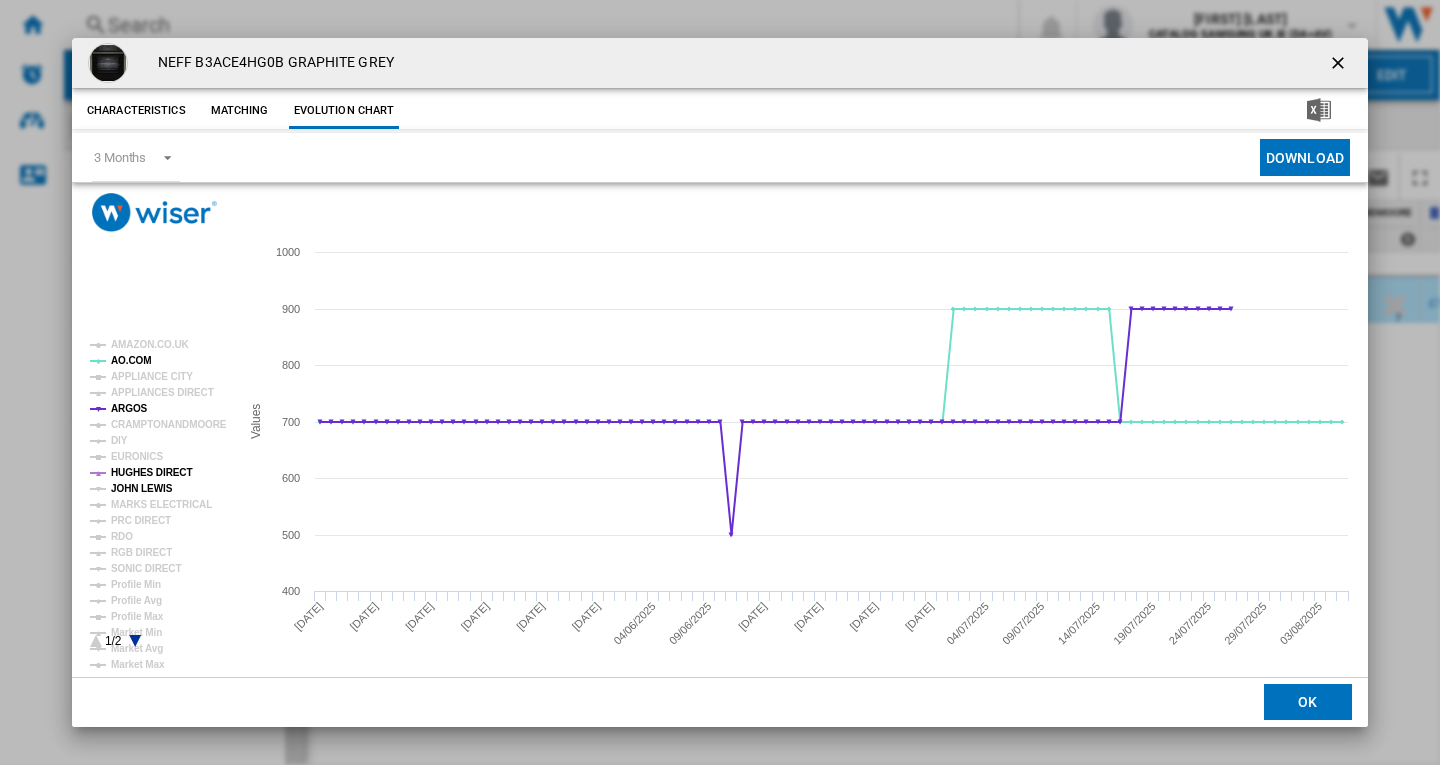 click on "JOHN LEWIS" 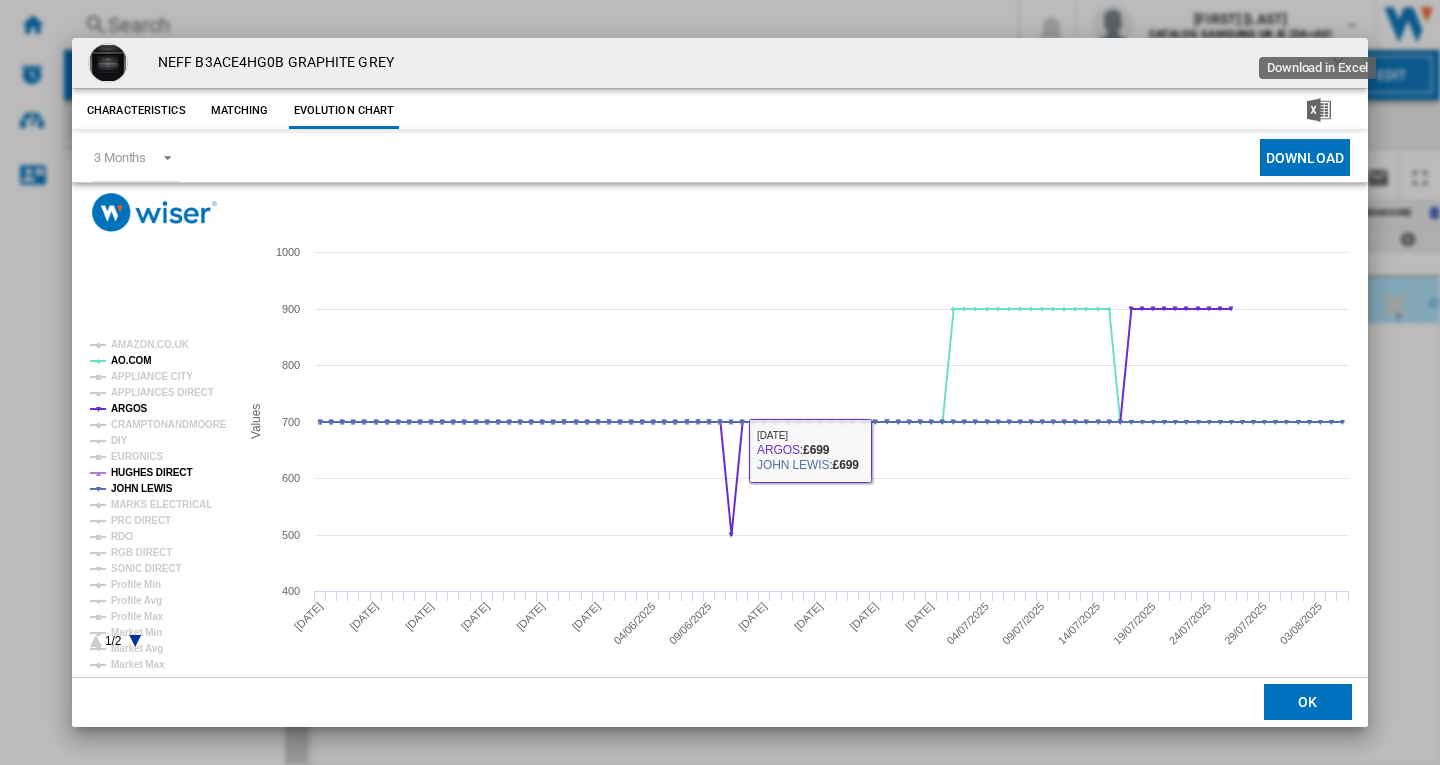click at bounding box center [1340, 65] 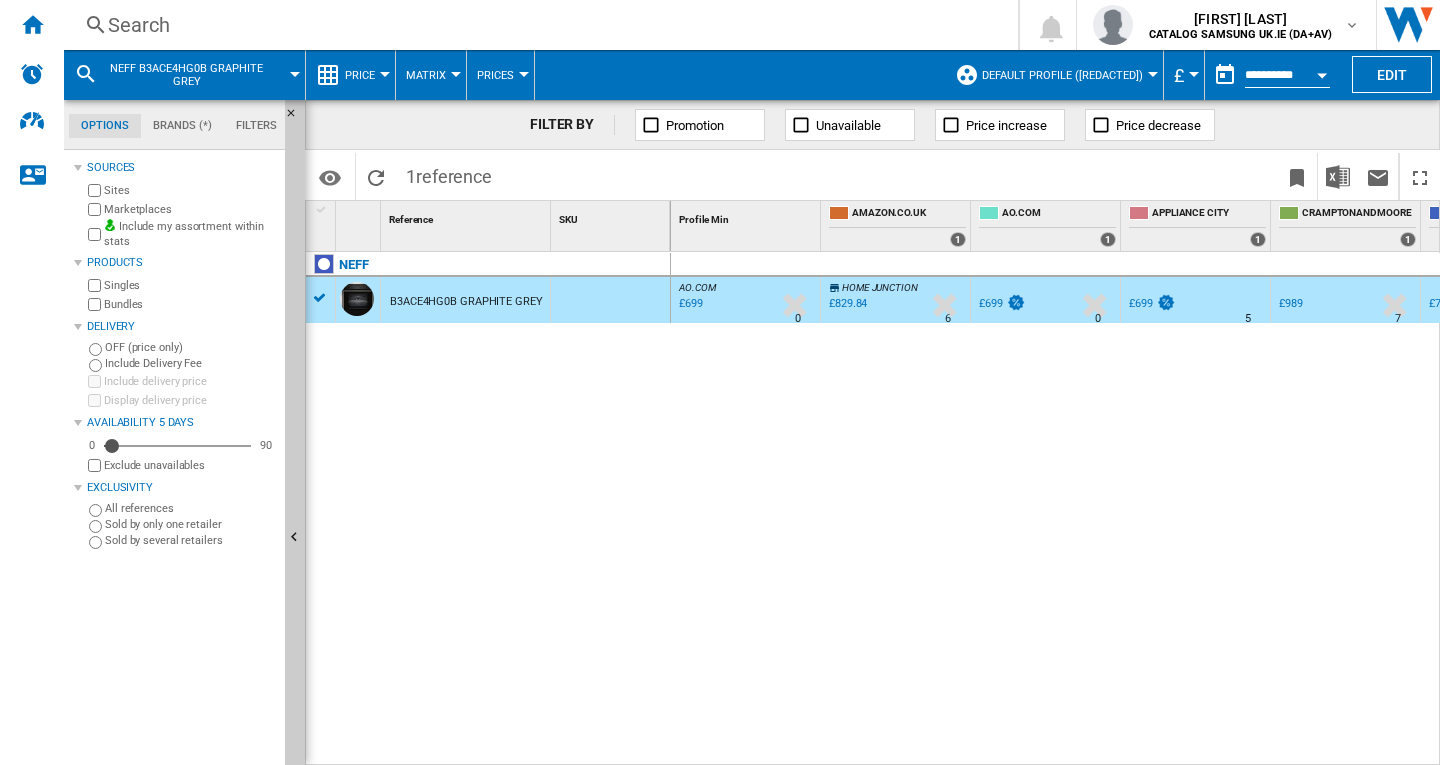 click on "Search" at bounding box center (537, 25) 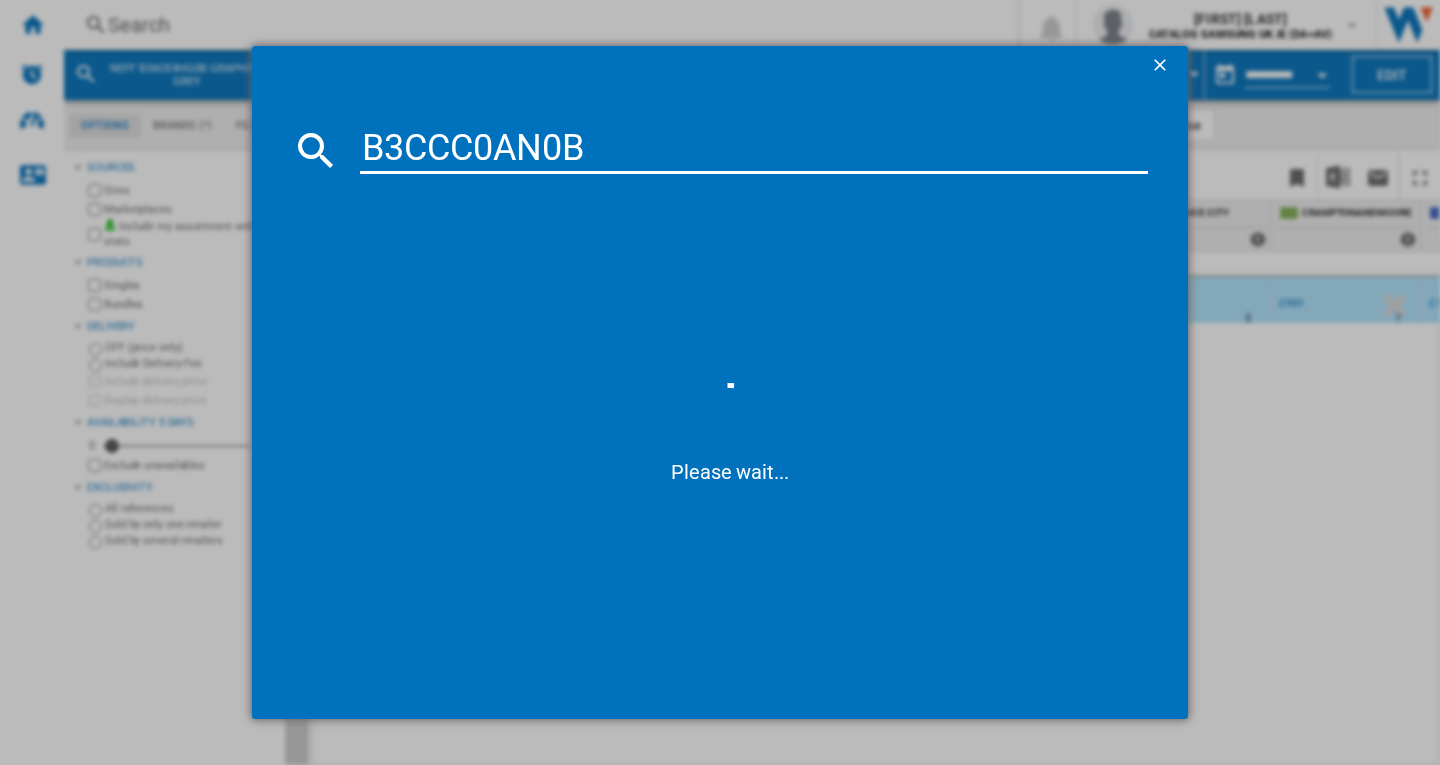 type on "B3CCC0AN0B" 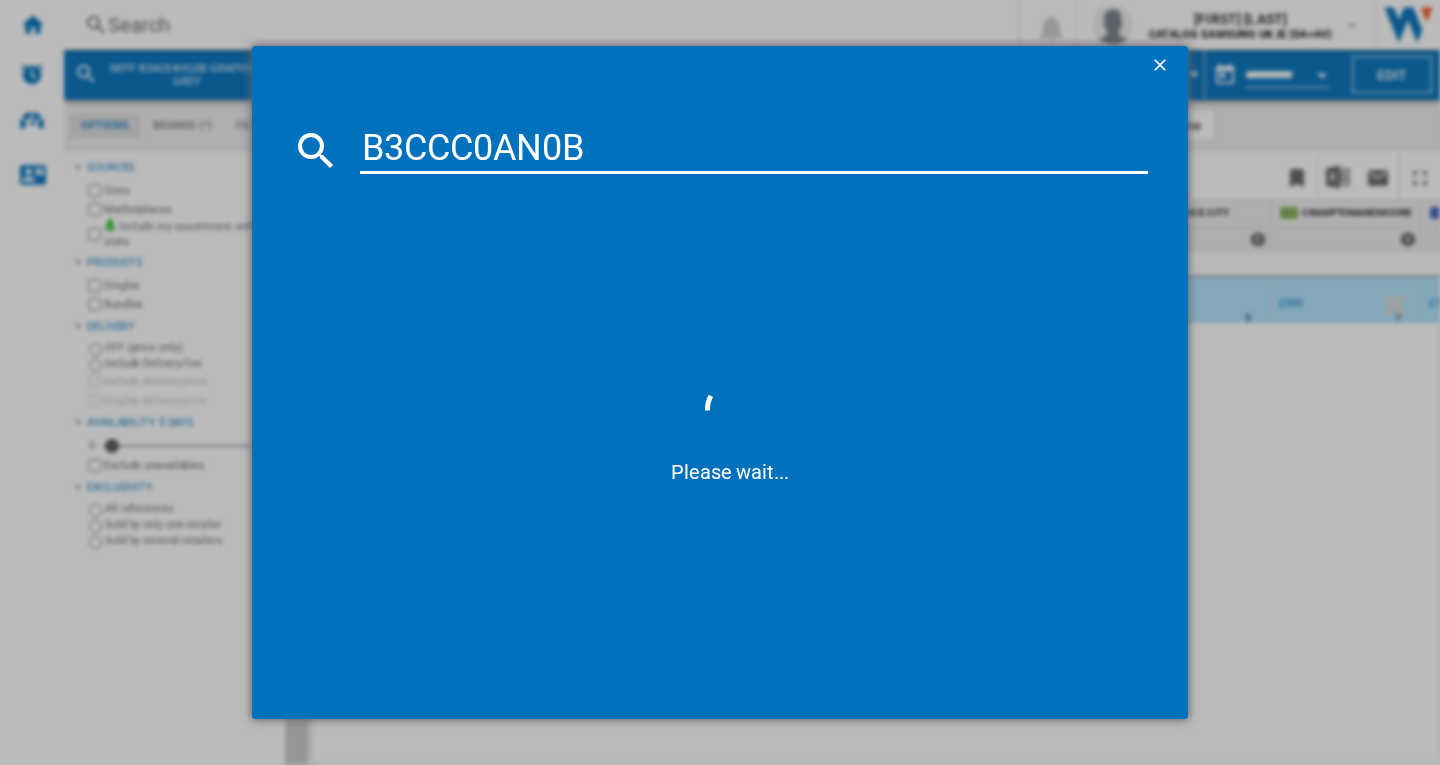 click on "Please wait..." at bounding box center [720, 382] 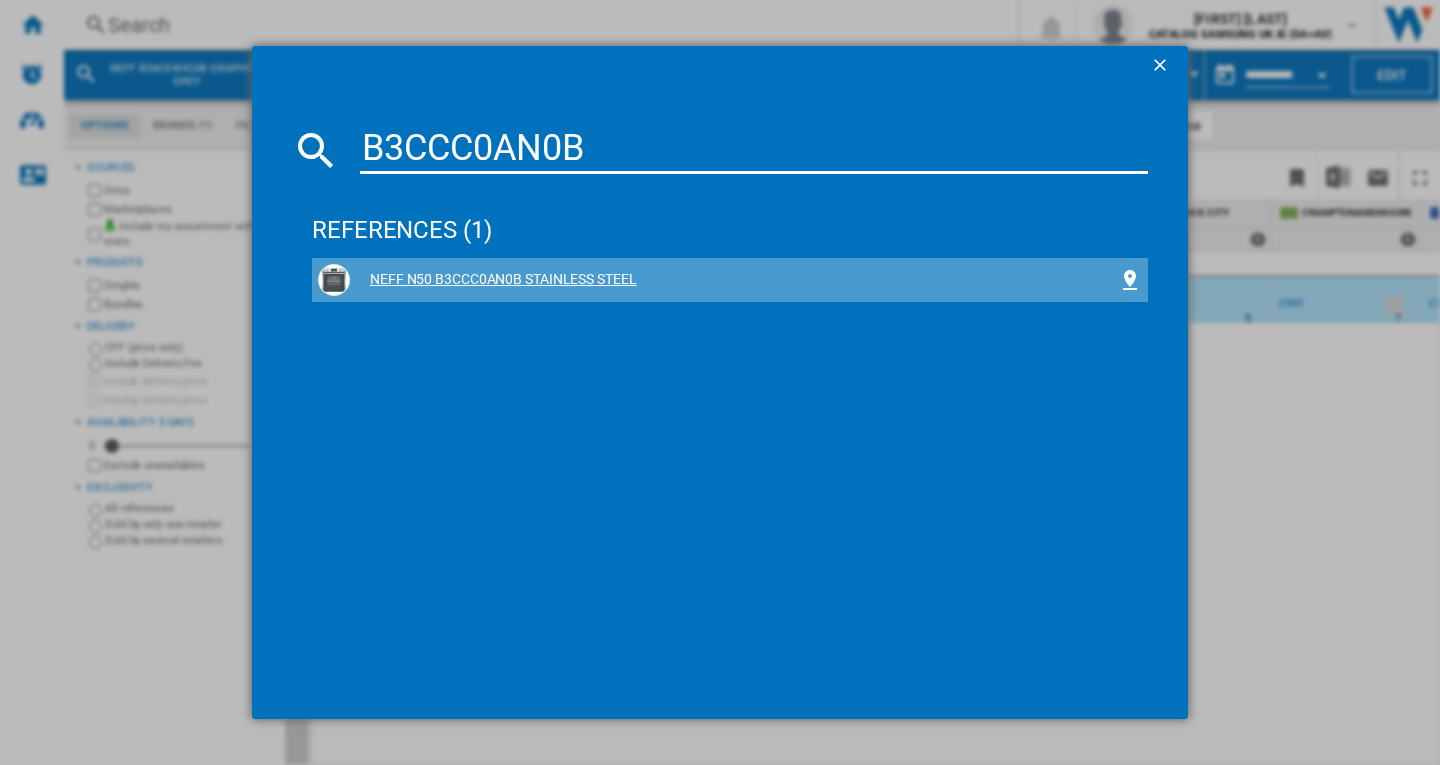 click on "NEFF N50 B3CCC0AN0B STAINLESS STEEL" at bounding box center [734, 280] 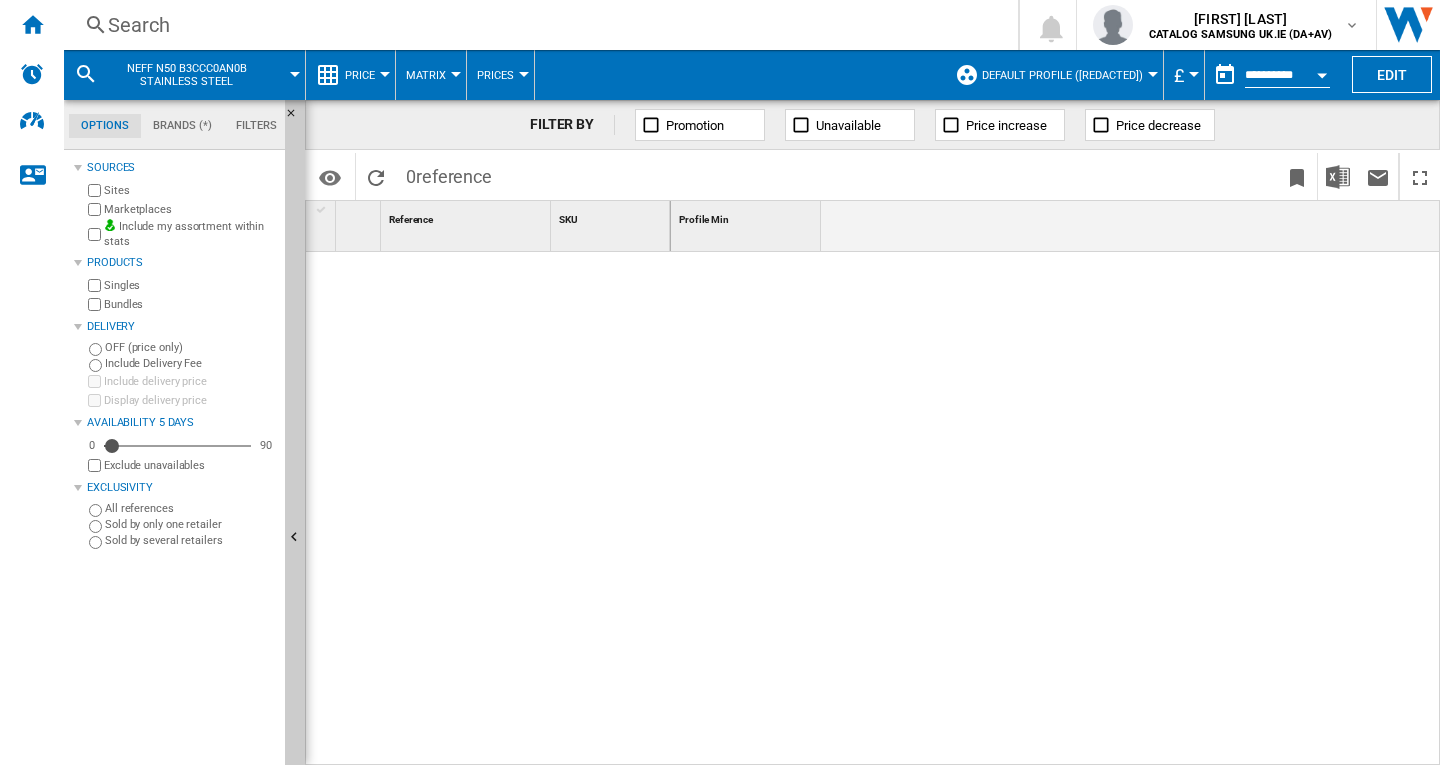 click on "Search" at bounding box center [537, 25] 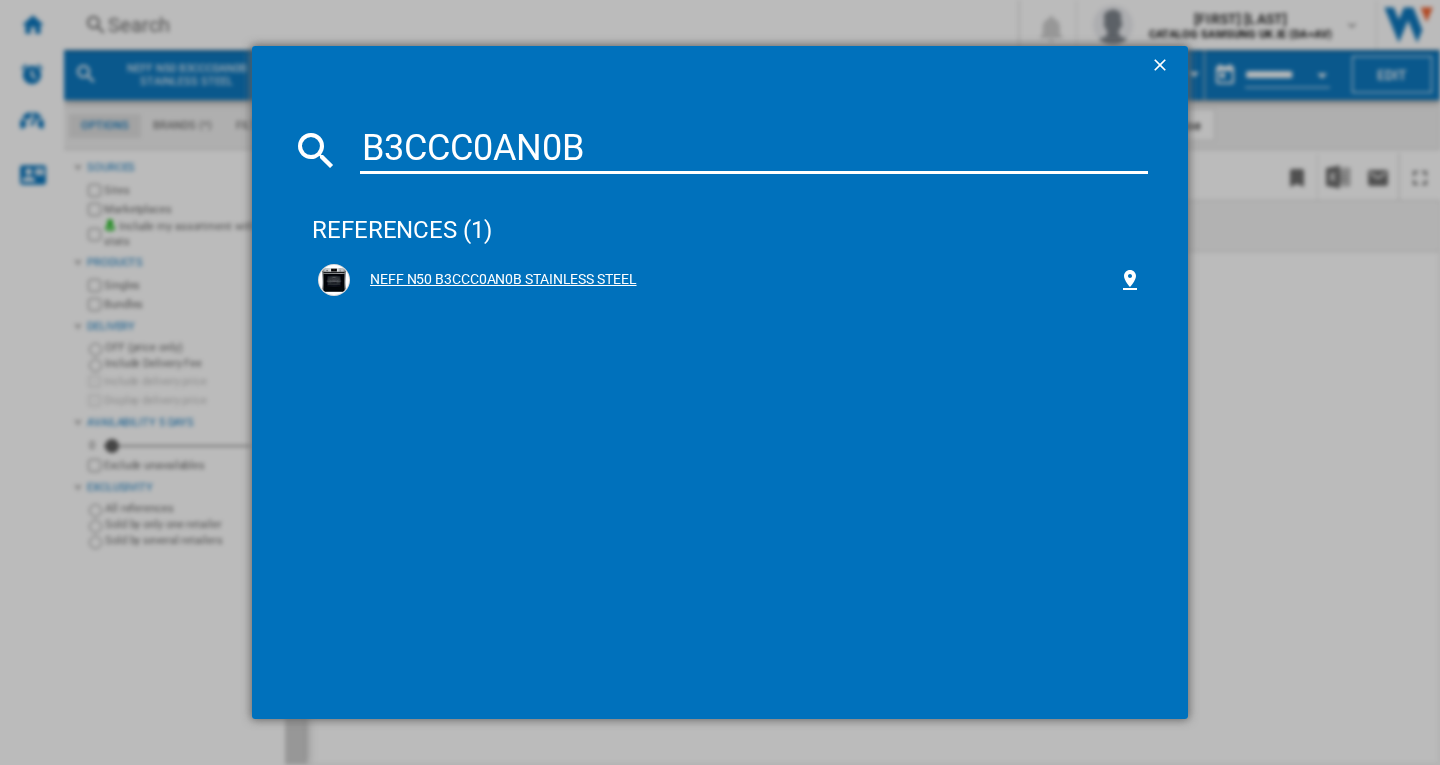 click on "NEFF N50 B3CCC0AN0B STAINLESS STEEL" at bounding box center [734, 280] 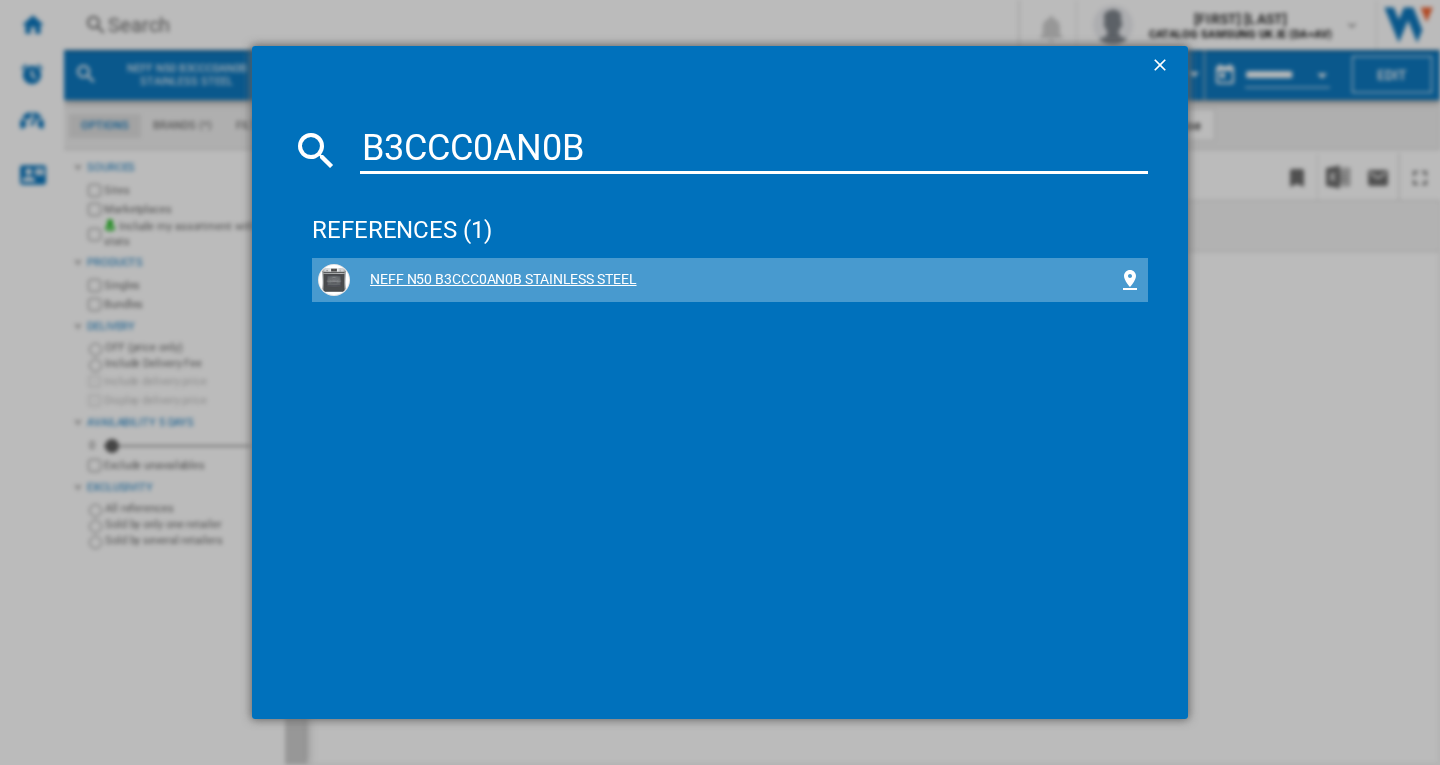 click on "NEFF N50 B3CCC0AN0B STAINLESS STEEL" at bounding box center [734, 280] 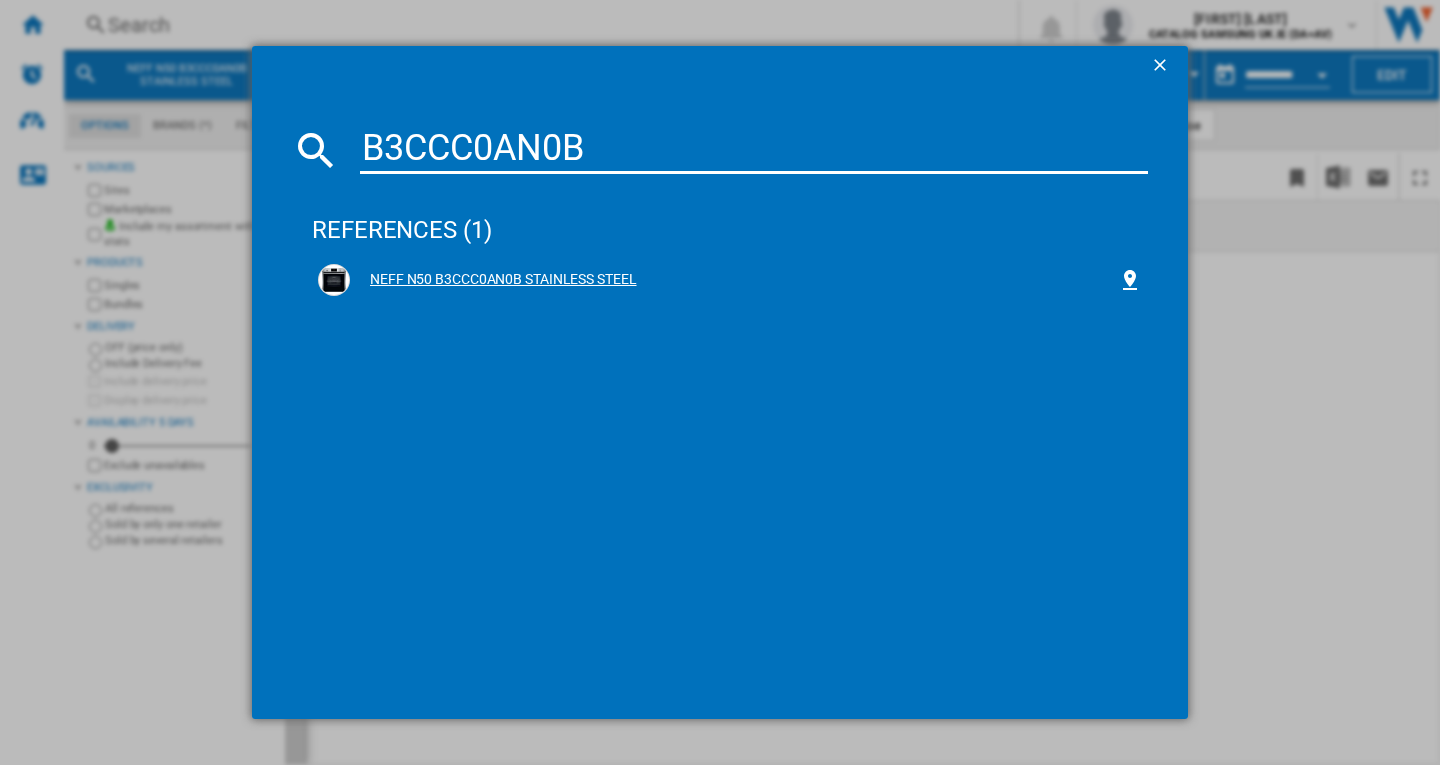 click at bounding box center (334, 280) 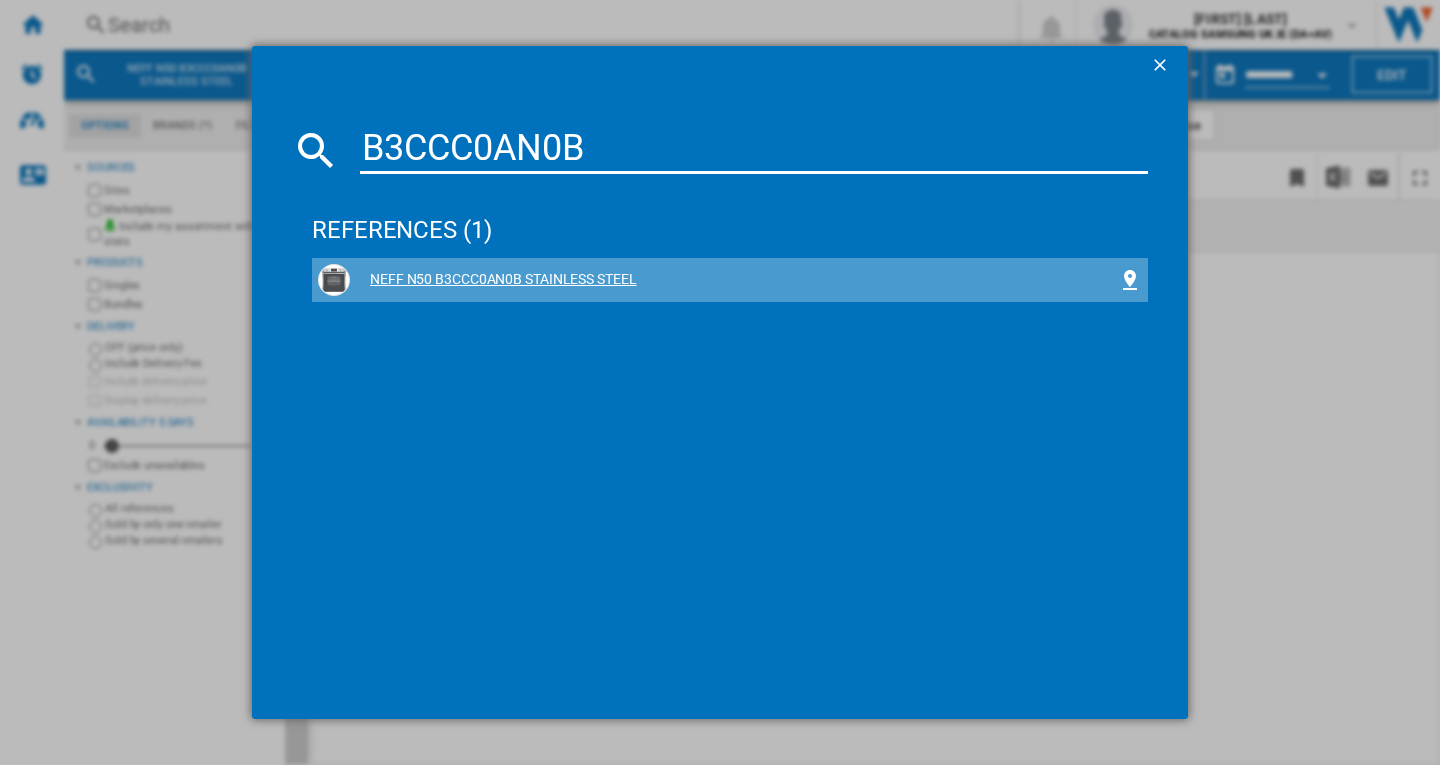 click on "NEFF N50 B3CCC0AN0B STAINLESS STEEL" at bounding box center (734, 280) 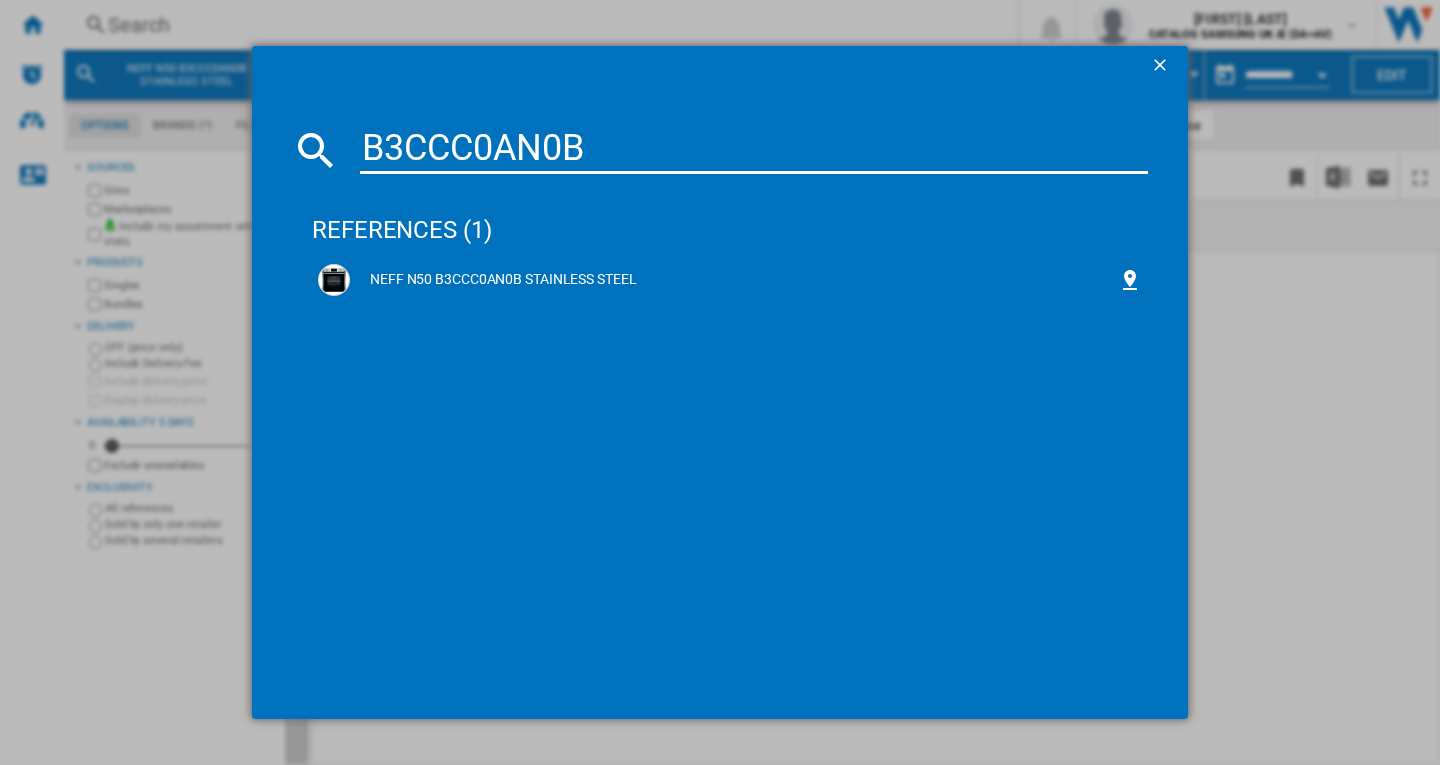 click on "B3CCC0AN0B" at bounding box center (754, 150) 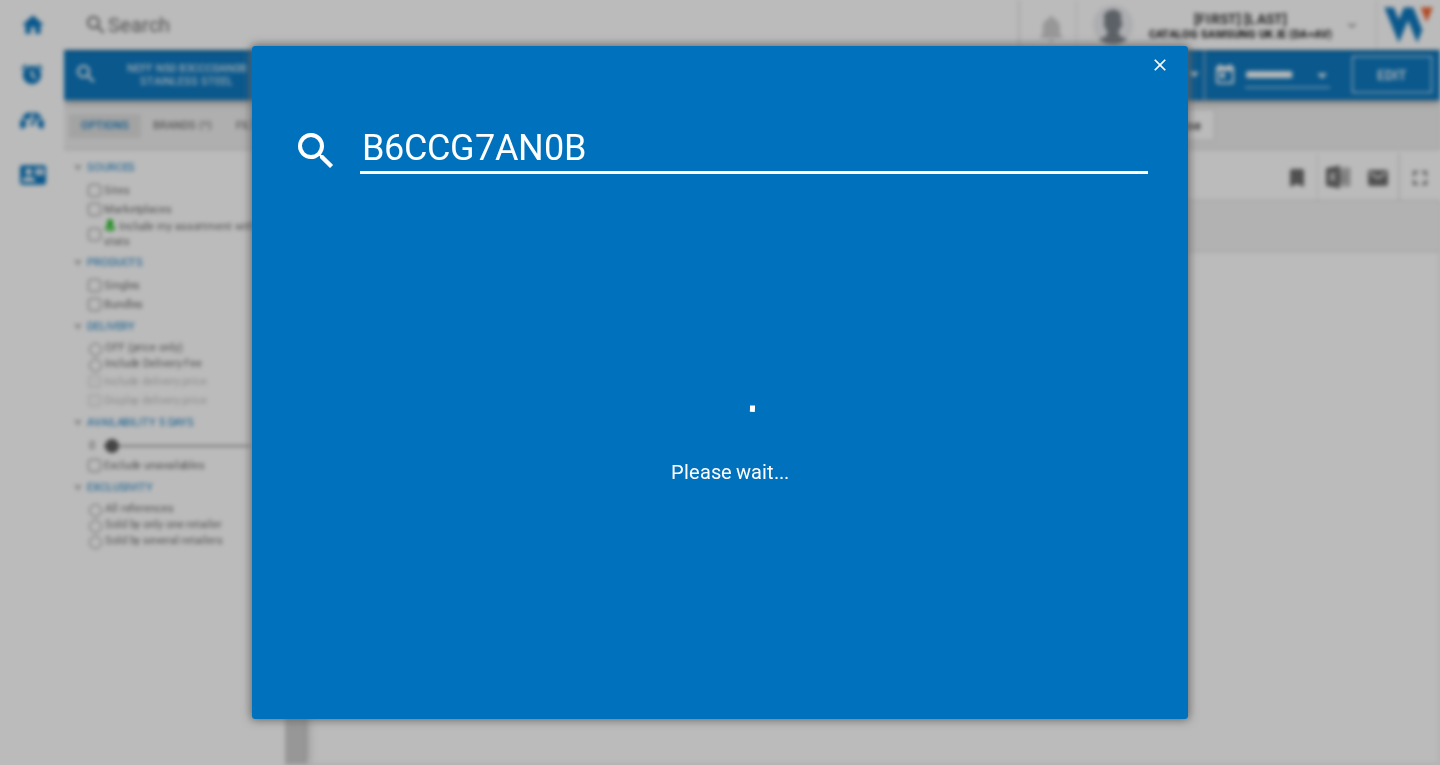 type on "B6CCG7AN0B" 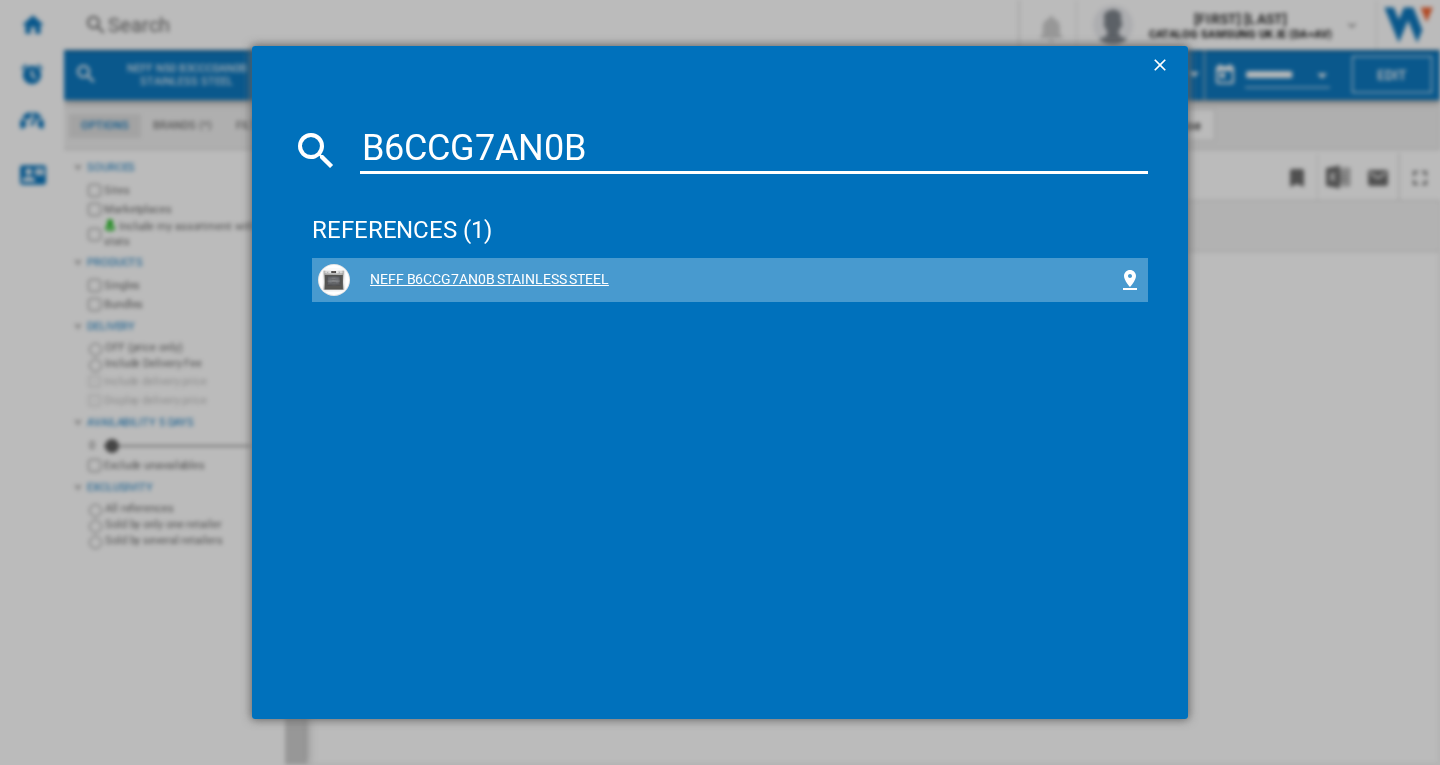 click on "NEFF B6CCG7AN0B STAINLESS STEEL" at bounding box center (734, 280) 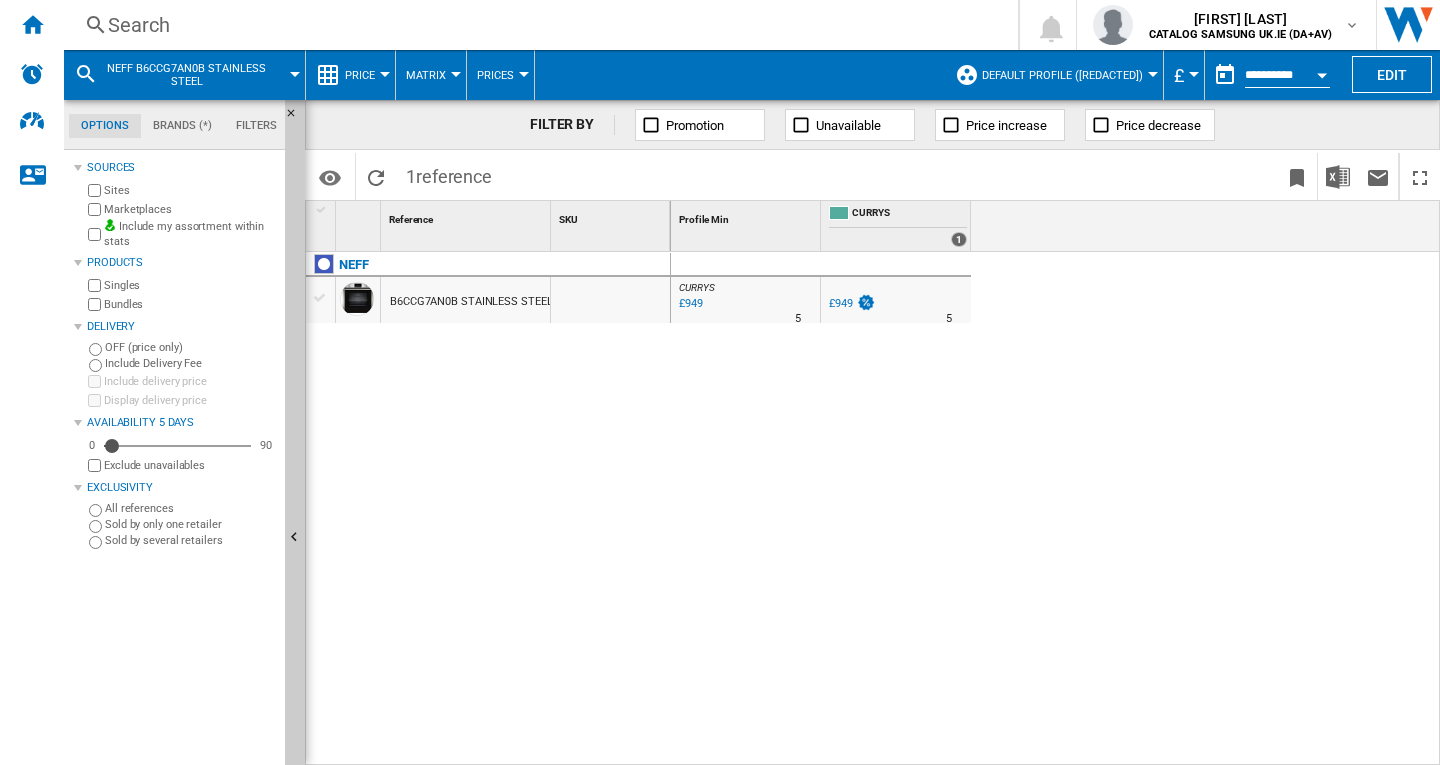 click on "B6CCG7AN0B STAINLESS STEEL" at bounding box center (471, 302) 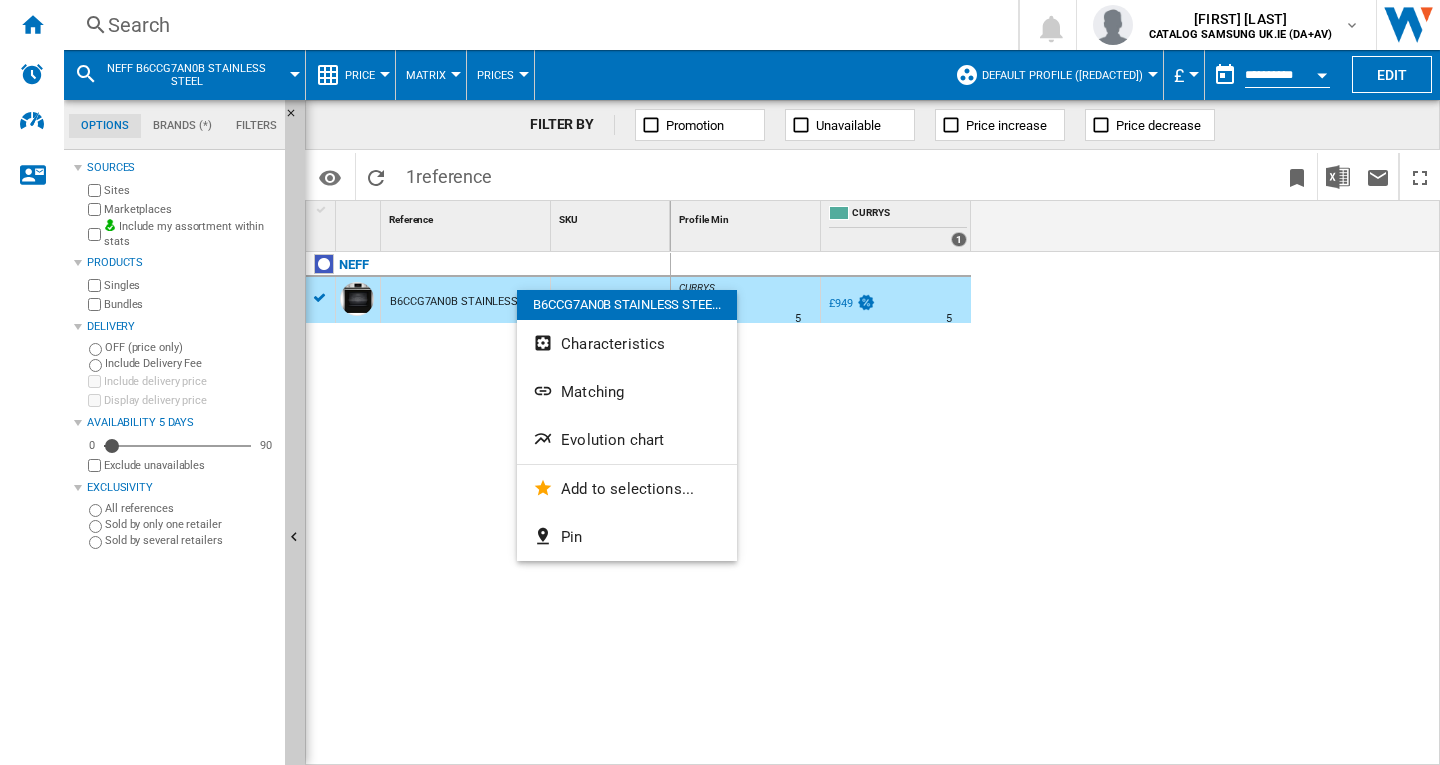 click on "Evolution chart" at bounding box center (627, 440) 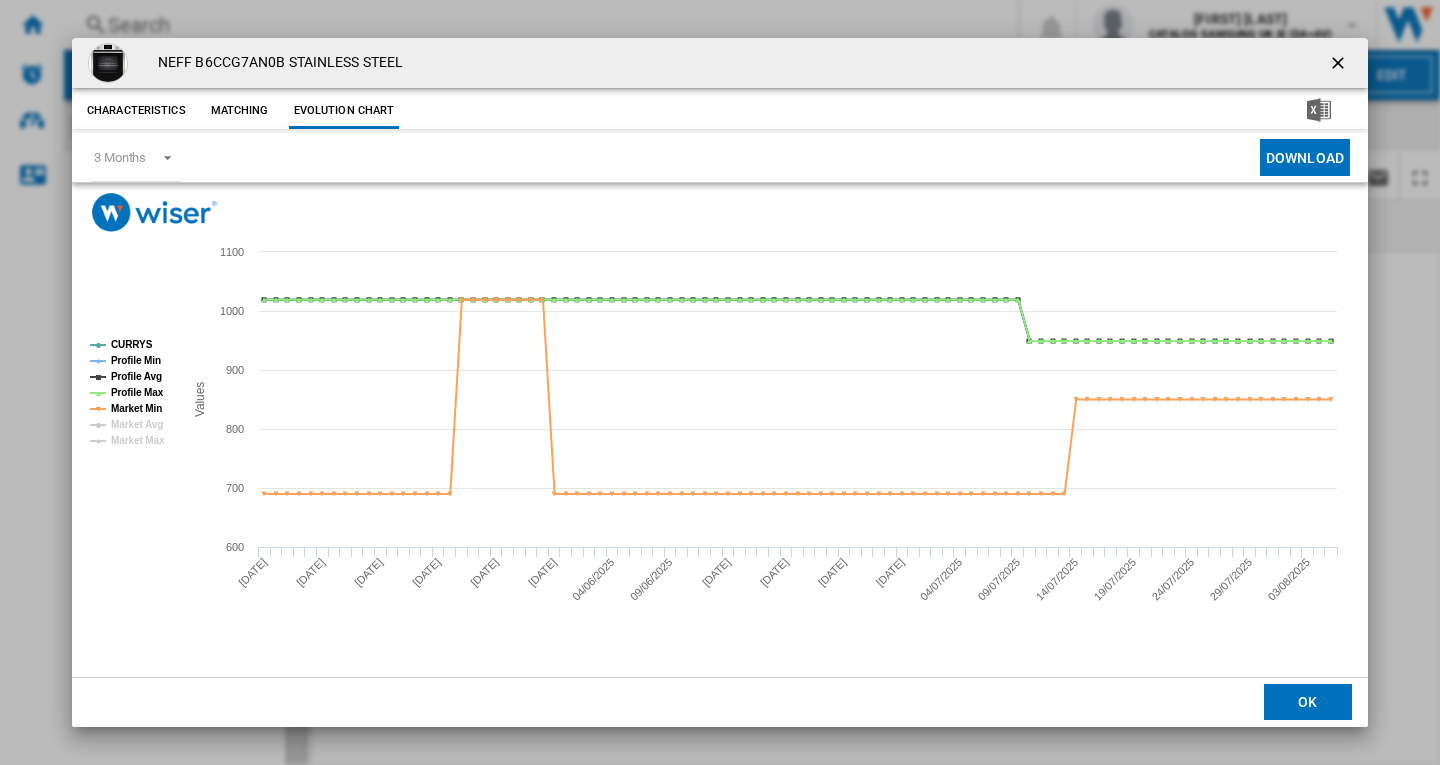 click at bounding box center [1340, 63] 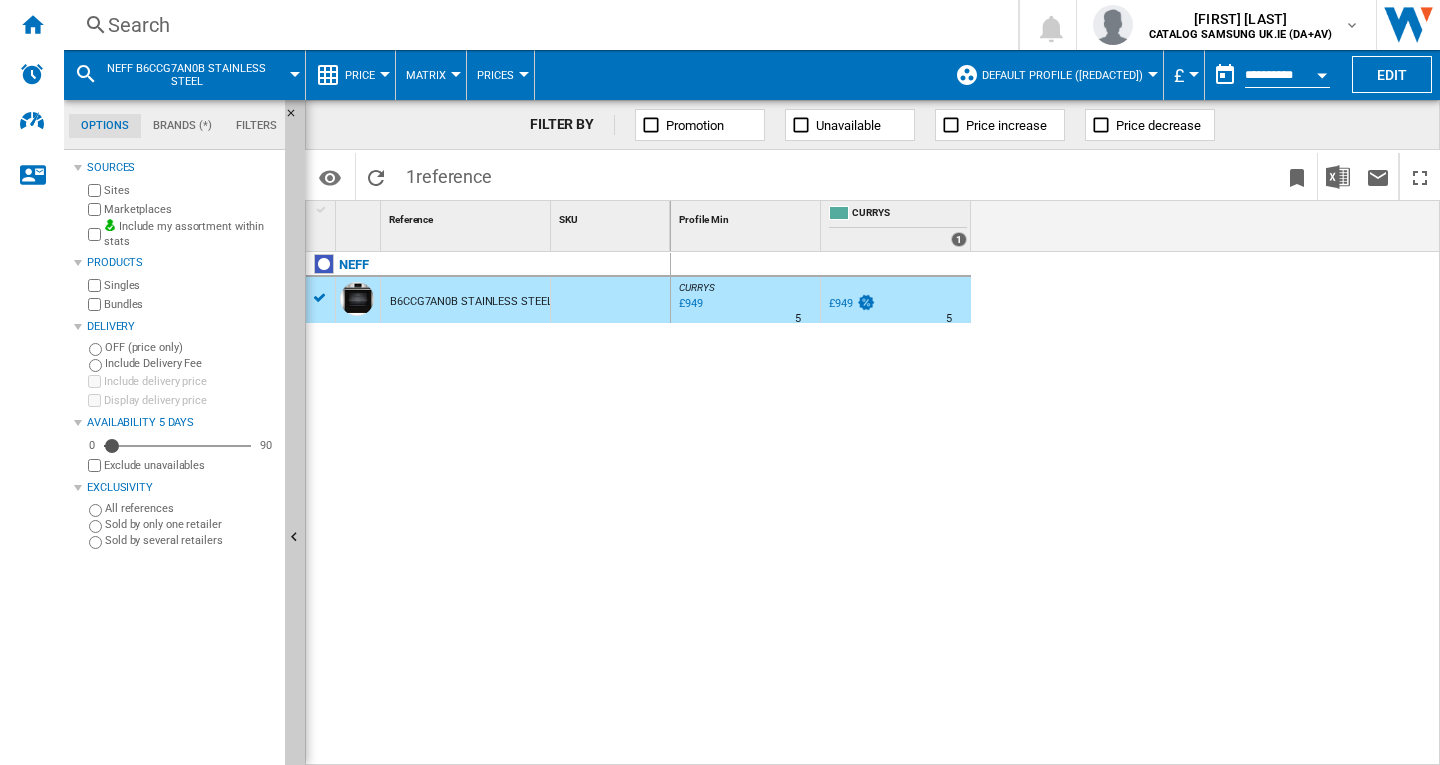click on "Search
Search
0
[FIRST] [LAST]
CATALOG SAMSUNG UK.IE (DA+AV)
CATALOG SAMSUNG UK.IE (DA+AV)
My settings
Logout" at bounding box center (752, 25) 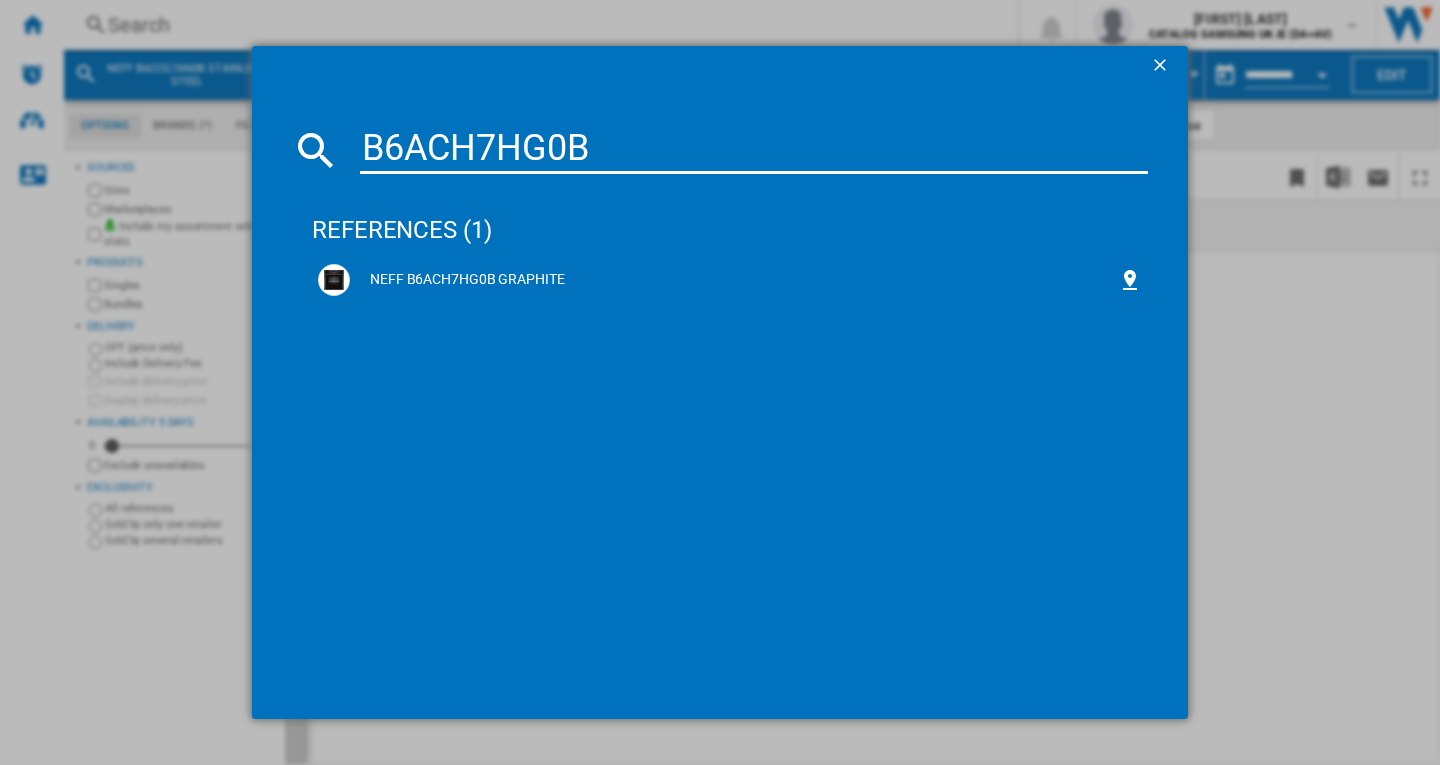 click on "B6ACH7HG0B" at bounding box center [754, 150] 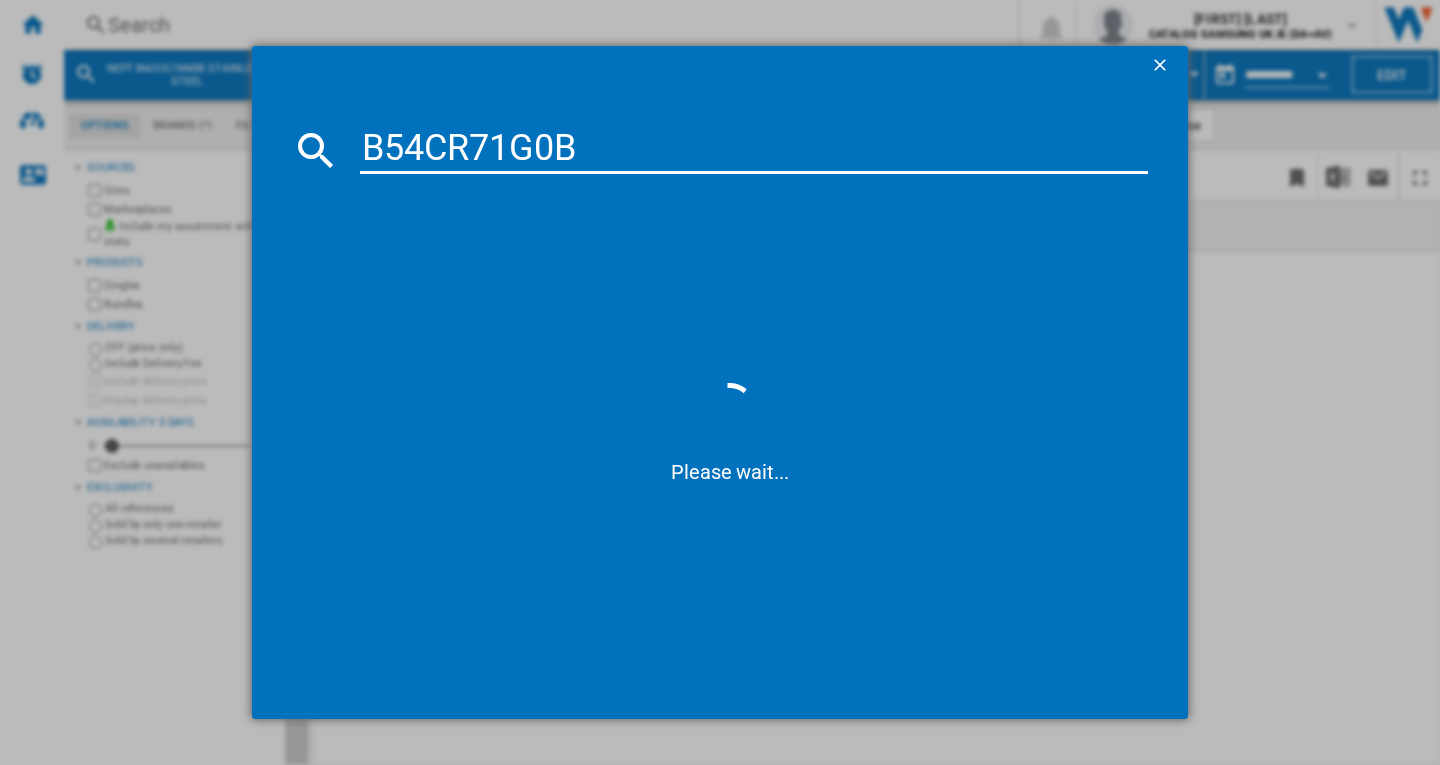 type on "B54CR71G0B" 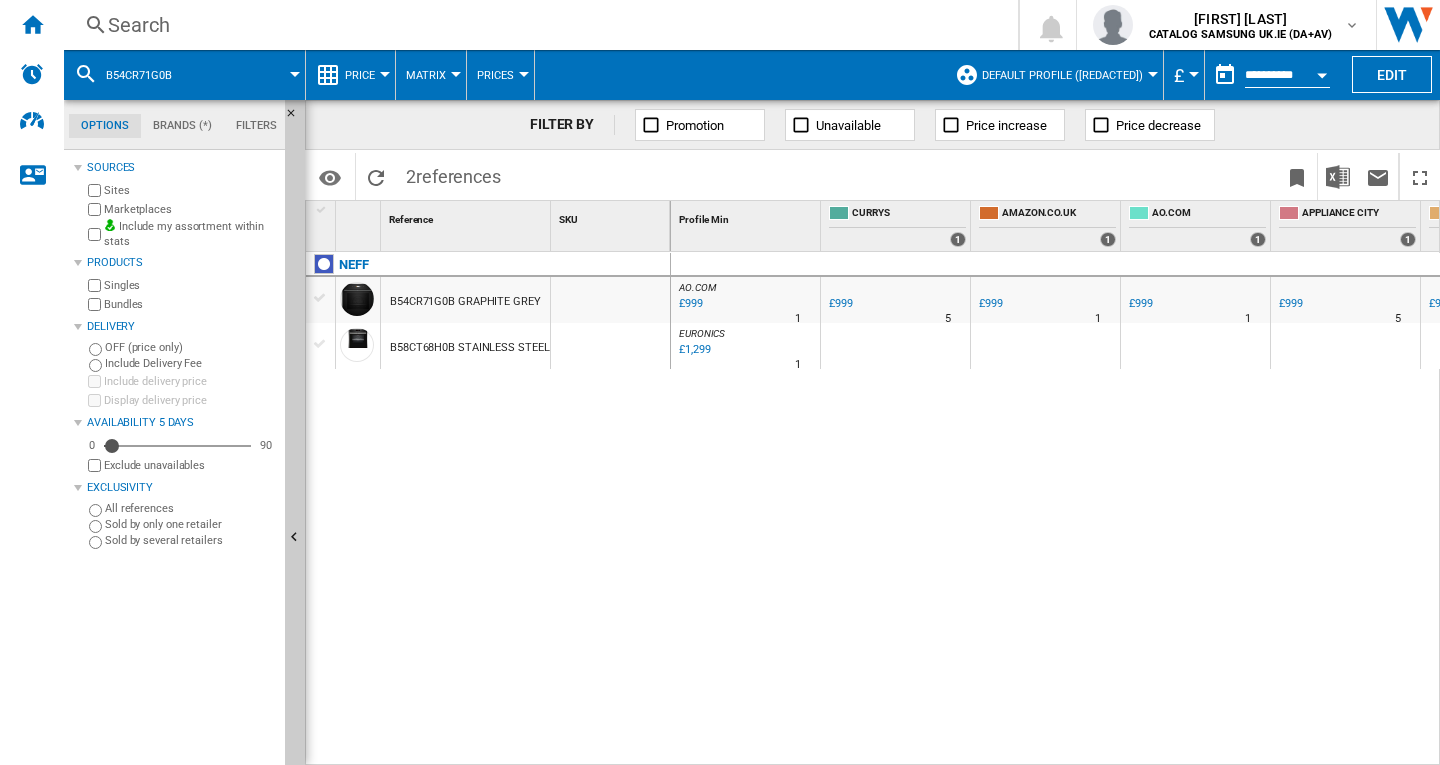 click on "B54CR71G0B GRAPHITE GREY" at bounding box center [465, 302] 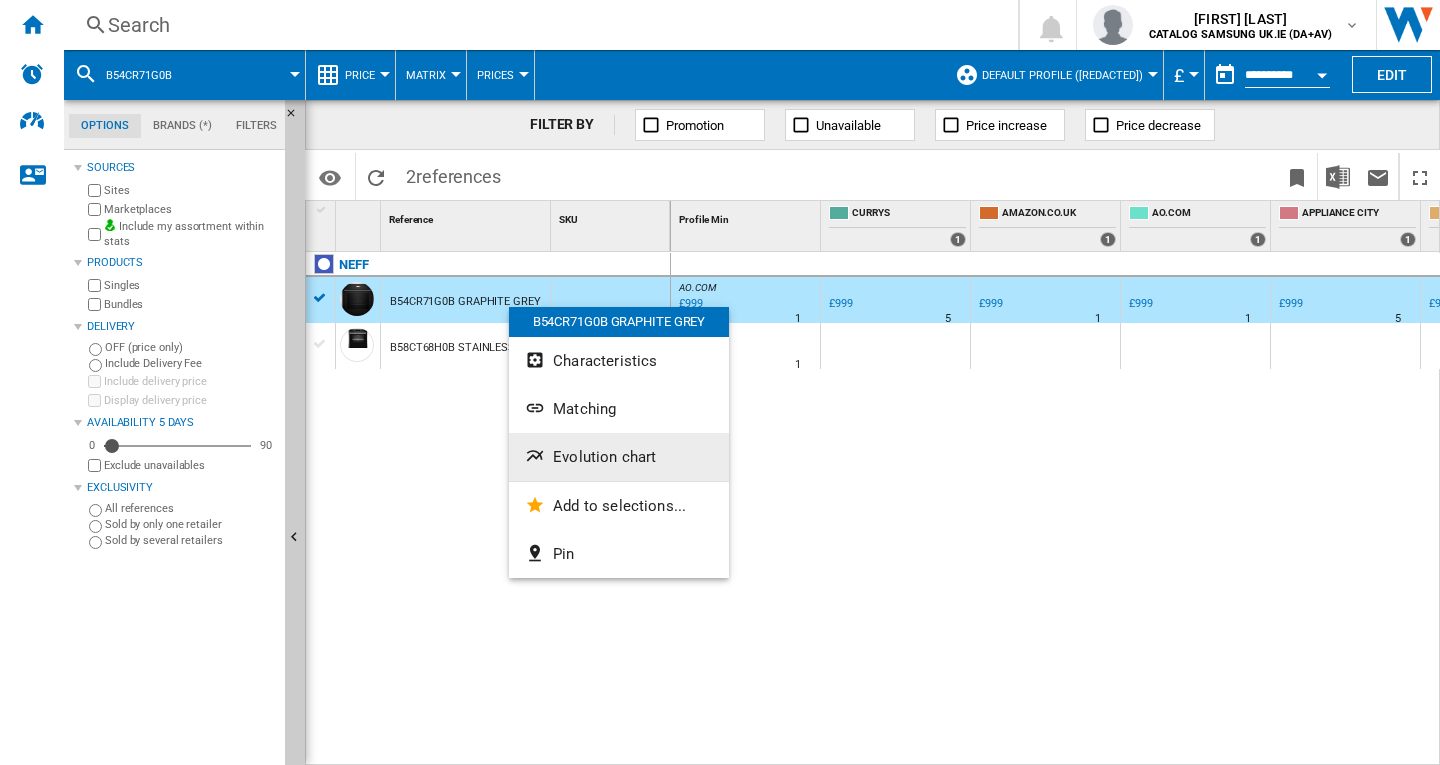 click on "Evolution chart" at bounding box center [619, 457] 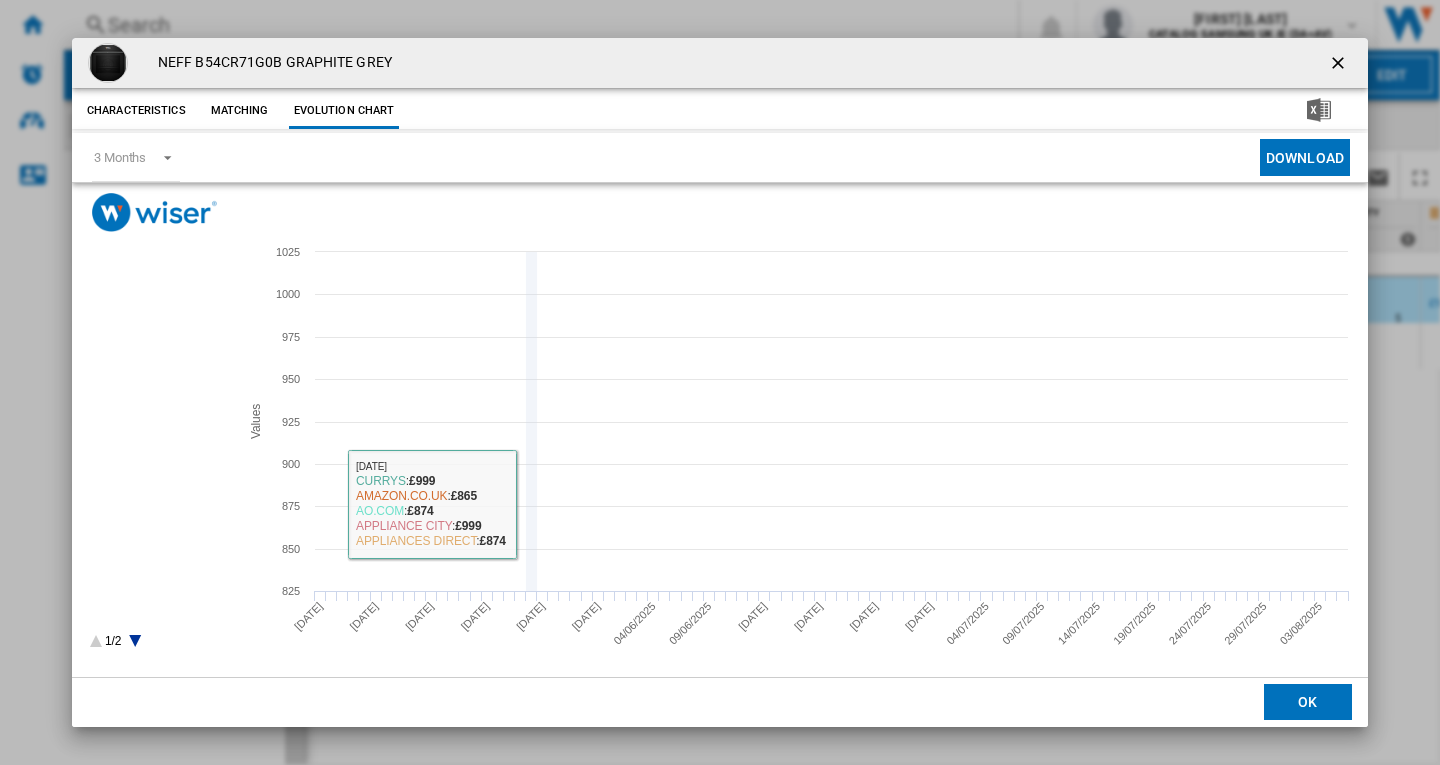type 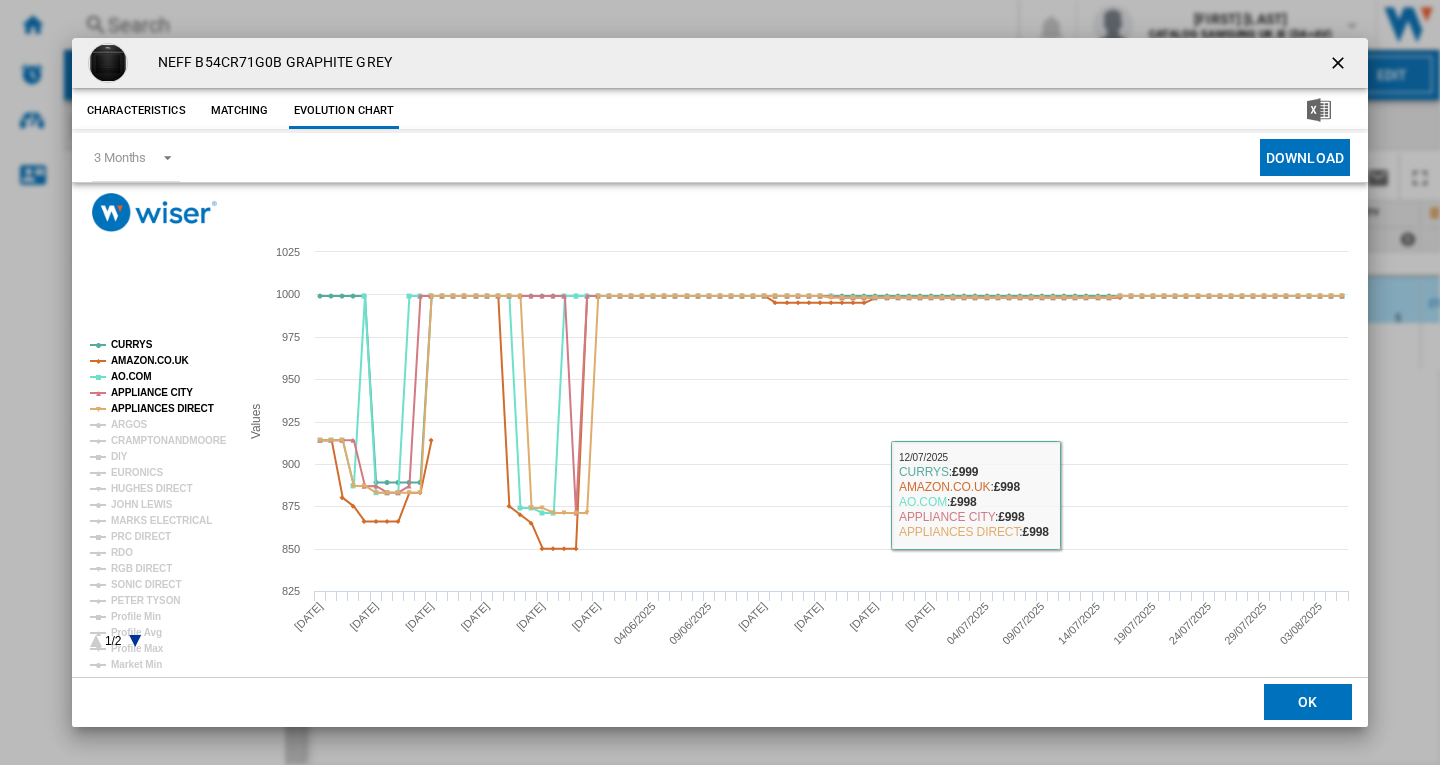 click on "NEFF B54CR71G0B GRAPHITE GREY
Characteristics
Matching
Evolution chart
price N/A
delivery price N/A
title NEFF B54CR71G0BGRAPHITE GREY
model B54CR71G0B
suffix GRAPHITE GREY
brand NEFF
sku N/A
INSTALL TYPE BUILT IN
TYPE OF OVEN FAN/MULTIFUNCTION
CLEANING PYROLYTIC
GRILL WITH GRILL
WIDTH (CM) 59.6
TYPE OF FUEL ELECTRIC
NUMBER OF OVENS SINGLE" at bounding box center (720, 382) 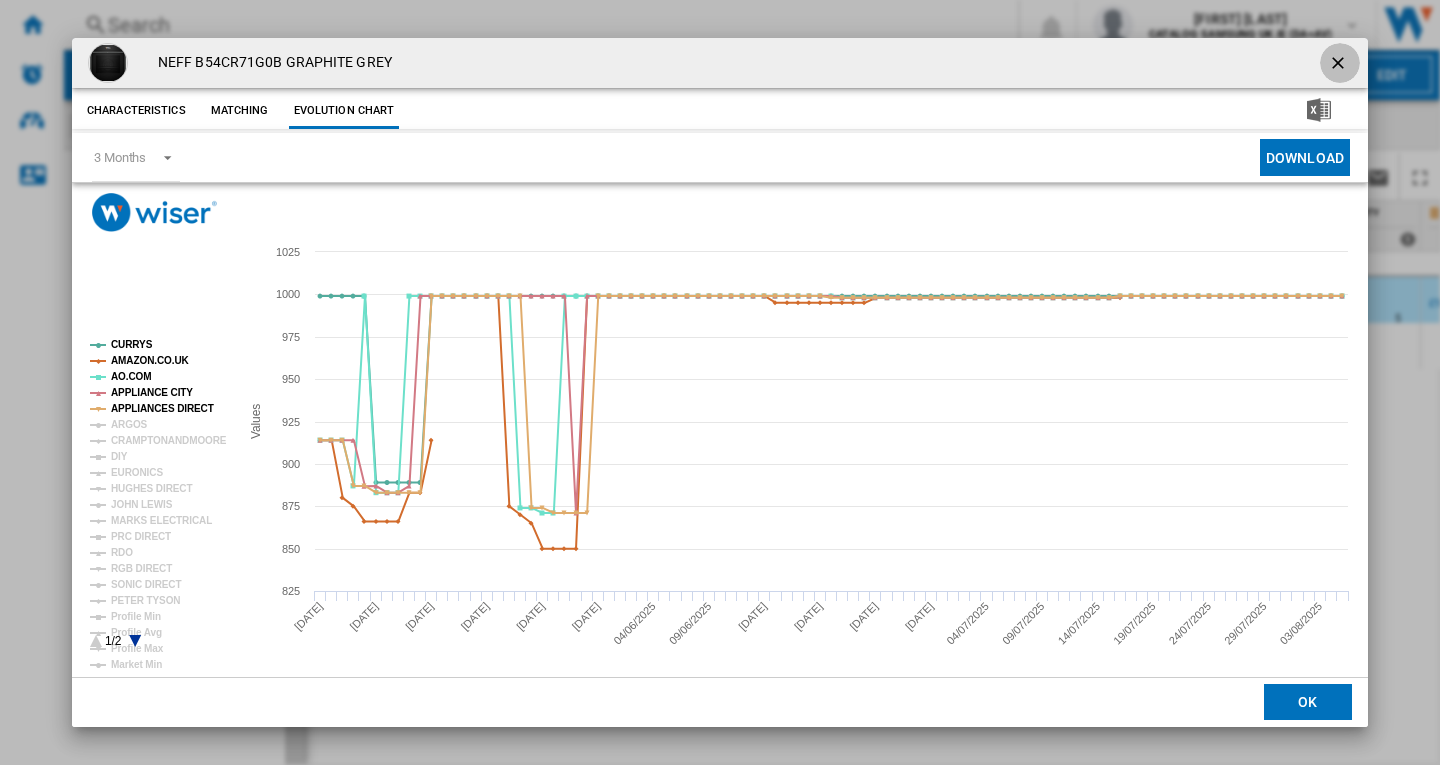 click at bounding box center (1340, 65) 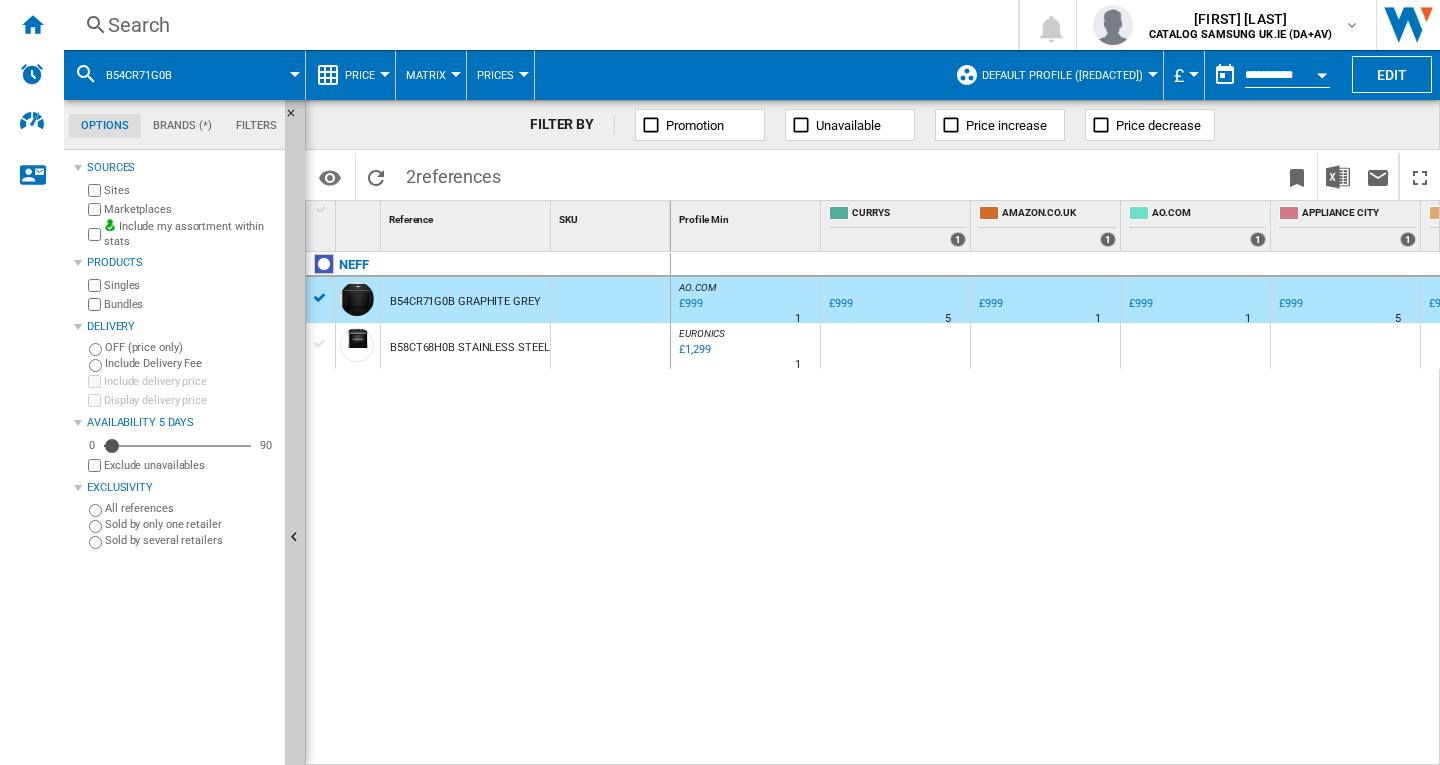 click on "Search
Search
0
[FIRST] [LAST]
CATALOG SAMSUNG UK.IE (DA+AV)
CATALOG SAMSUNG UK.IE (DA+AV)
My settings
Logout" at bounding box center (752, 25) 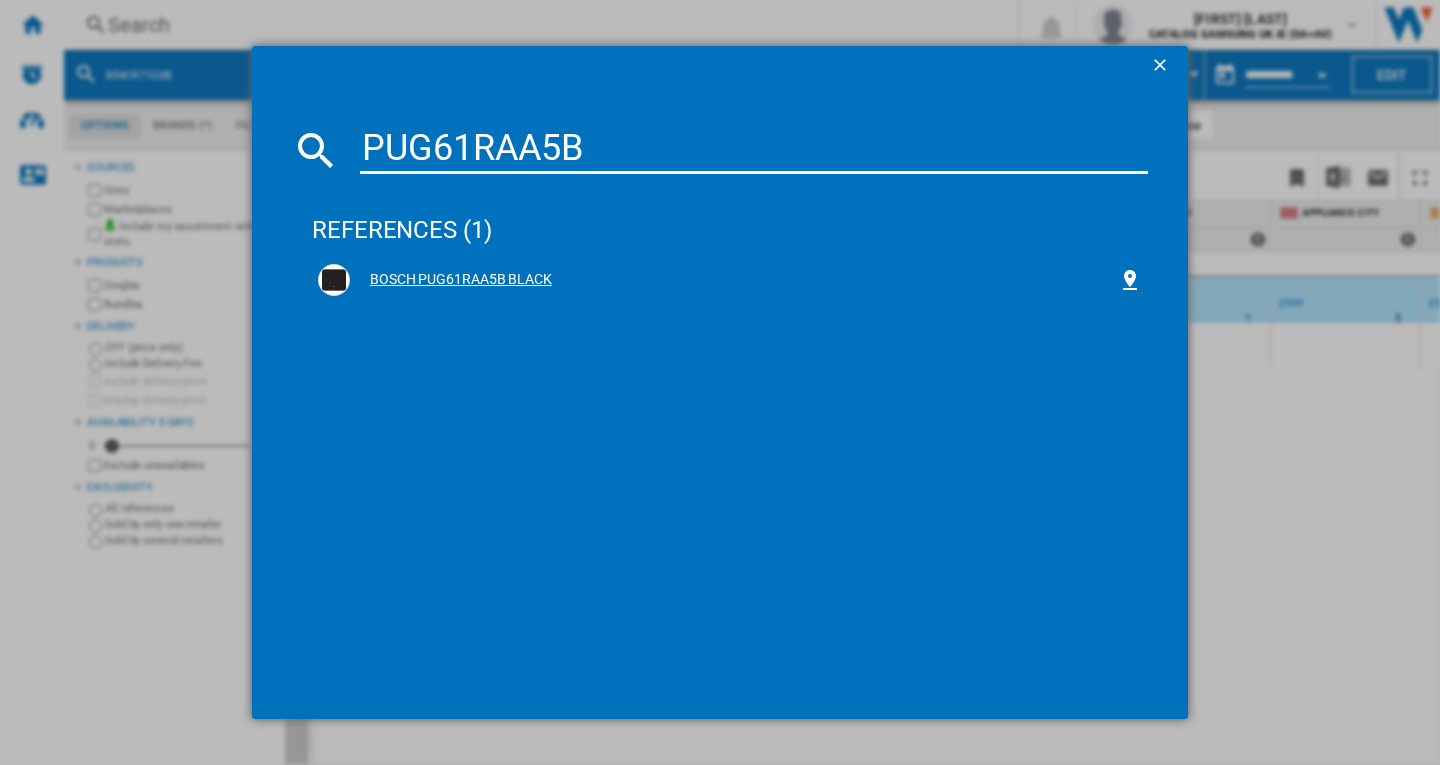 type on "PUG61RAA5B" 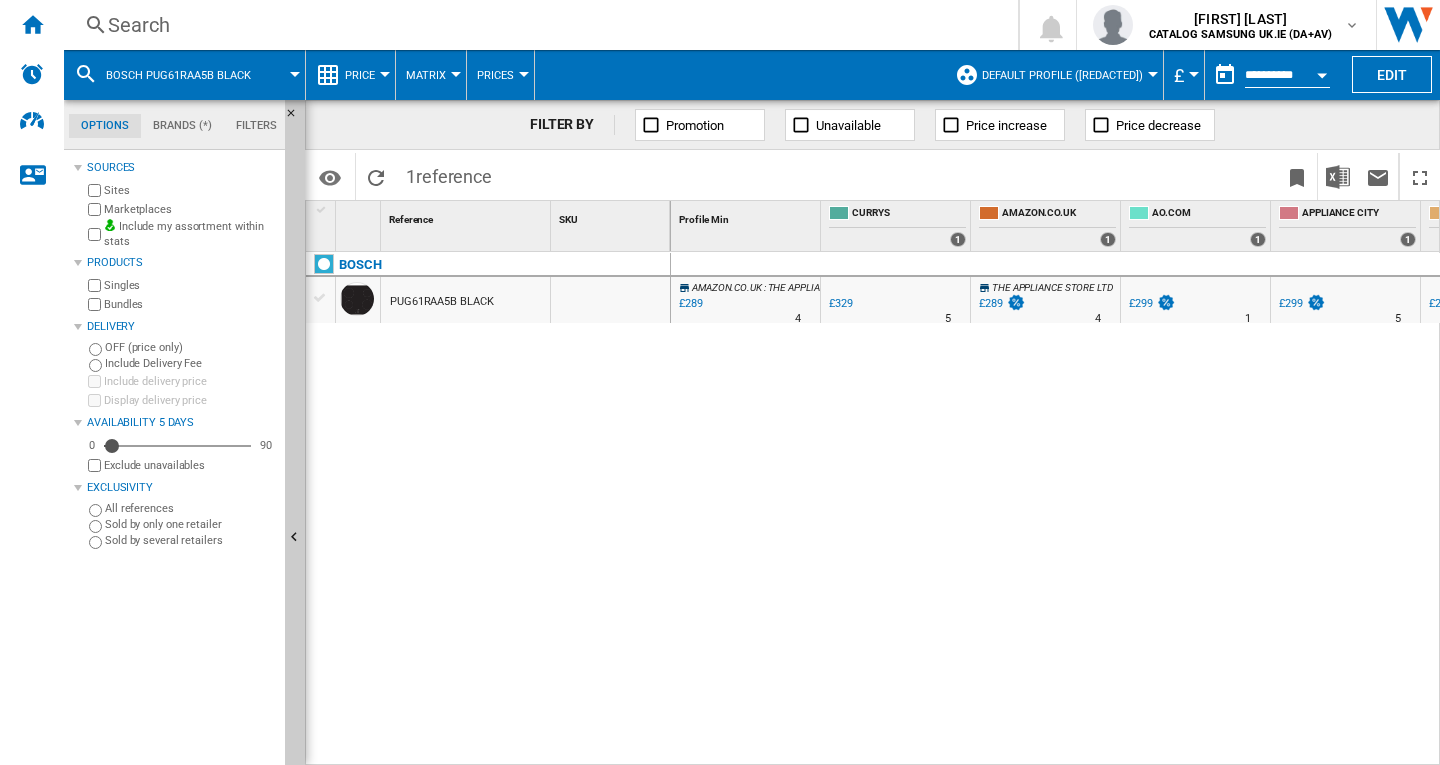 click on "PUG61RAA5B BLACK" at bounding box center [465, 300] 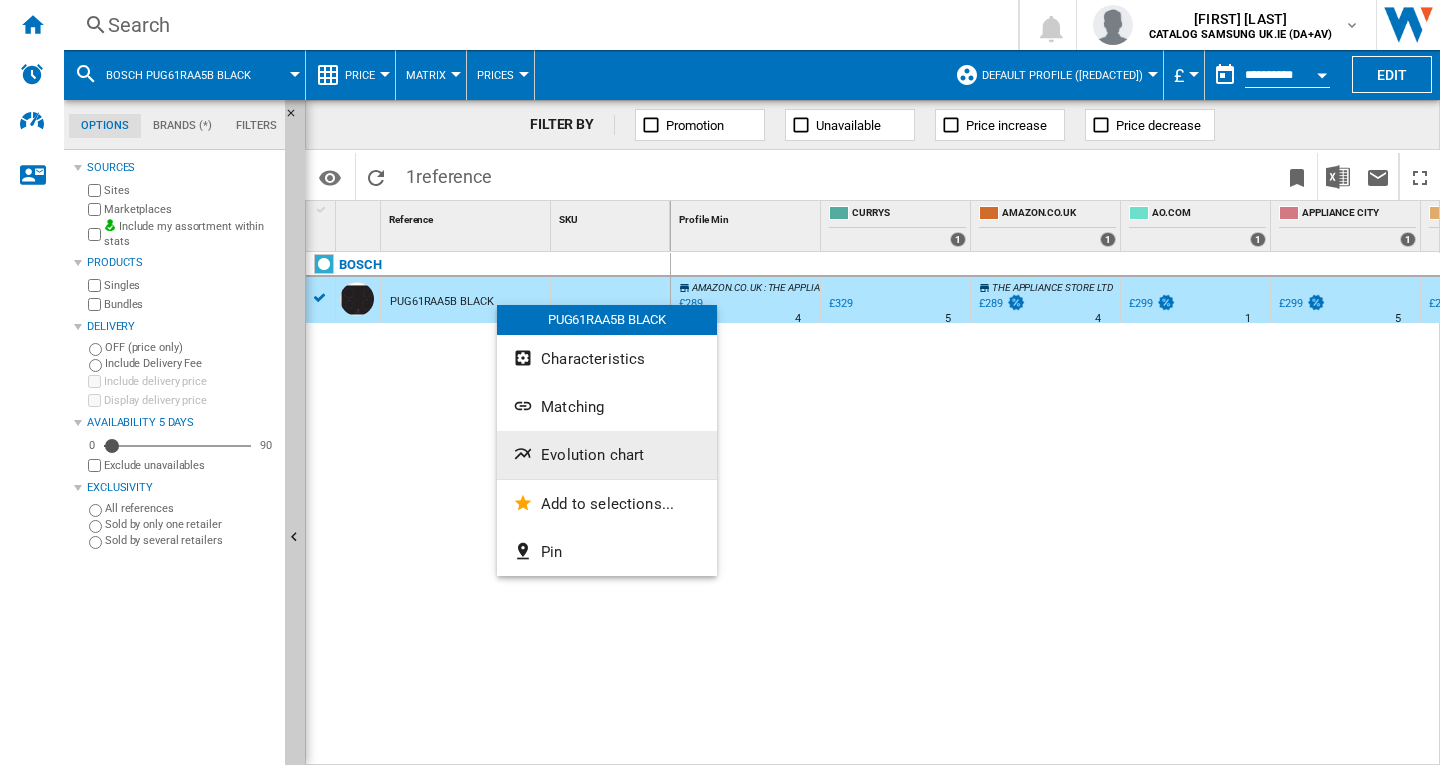 click on "Evolution chart" at bounding box center (592, 455) 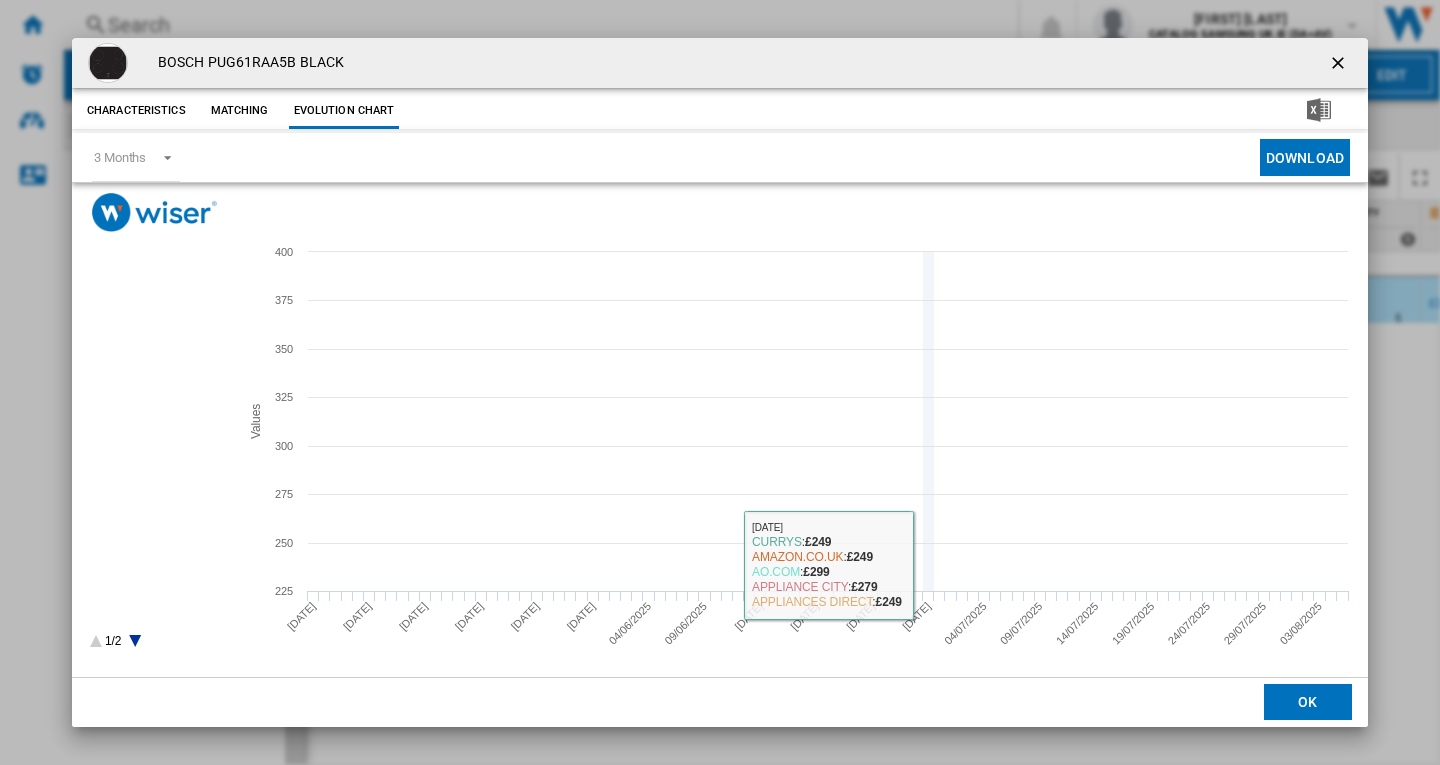 type 